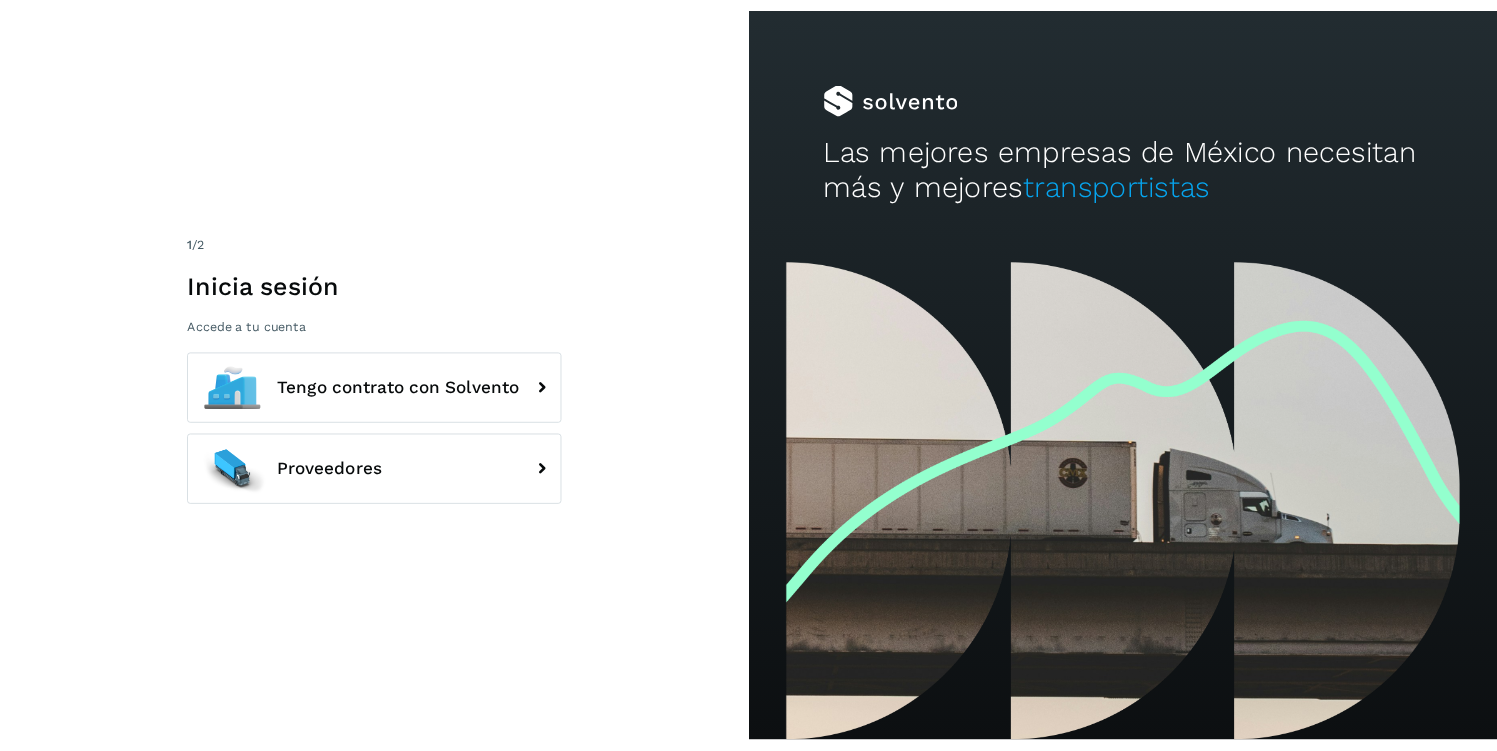 scroll, scrollTop: 0, scrollLeft: 0, axis: both 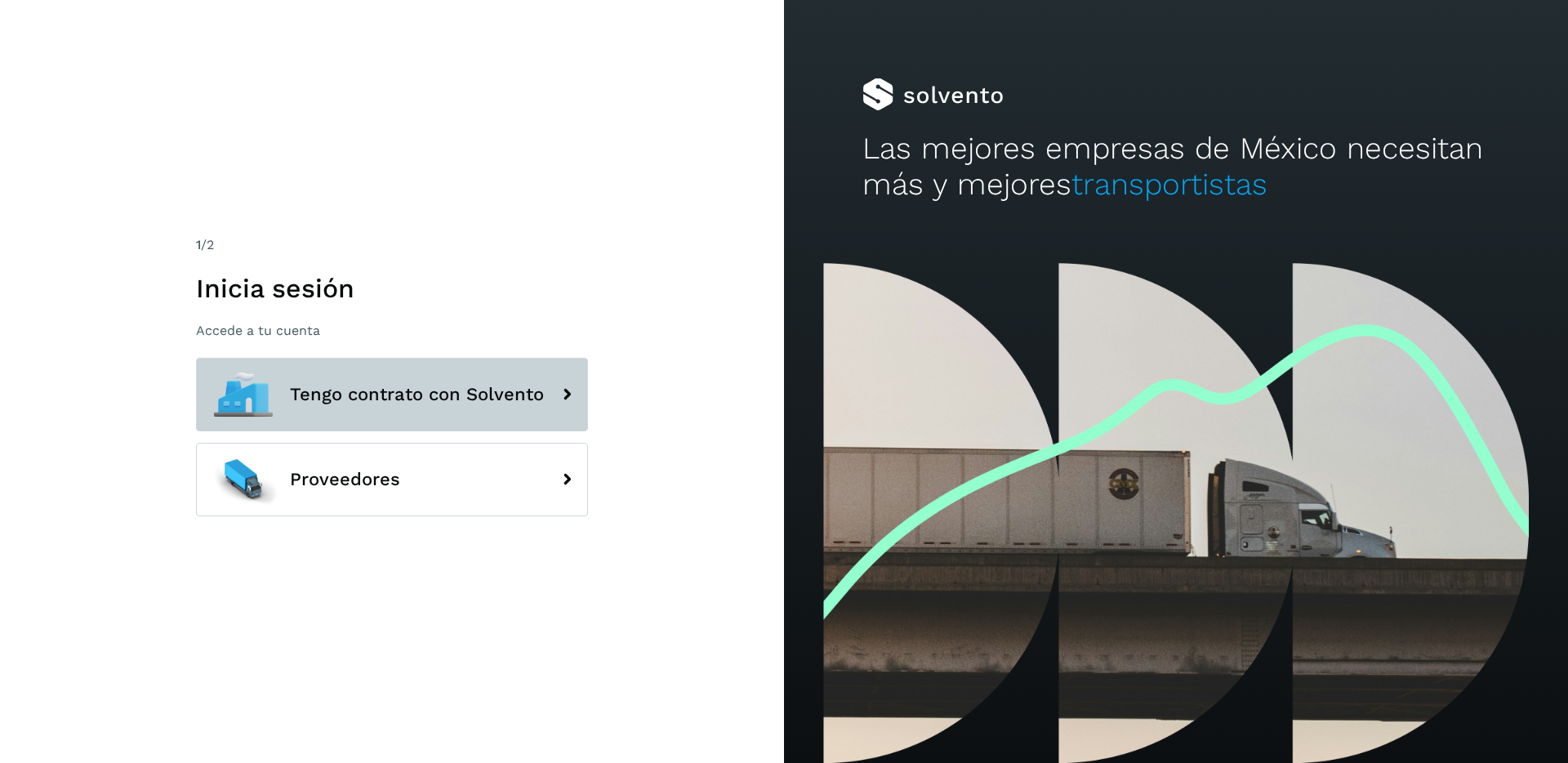 click on "Tengo contrato con Solvento" 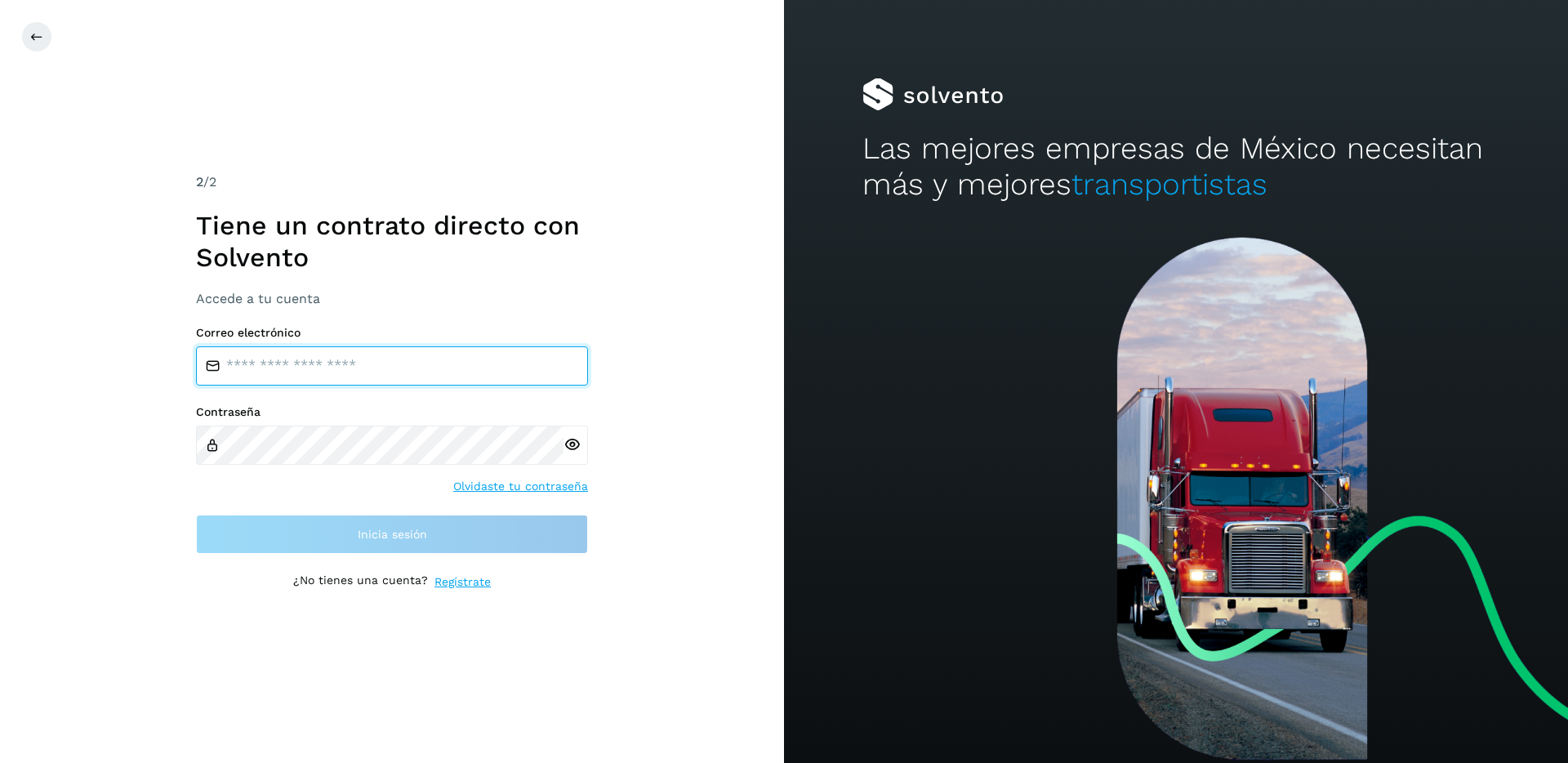 click at bounding box center [392, 366] 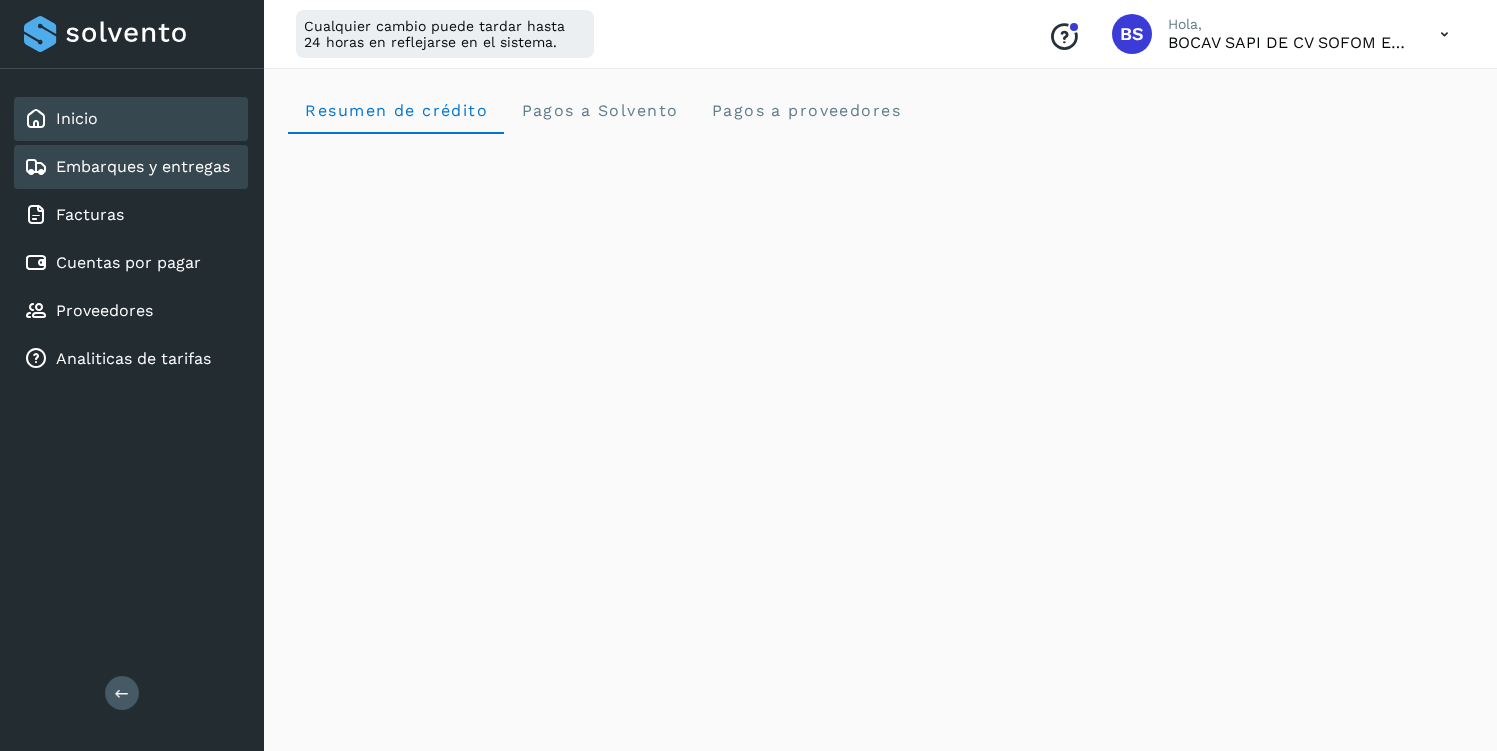 click on "Embarques y entregas" at bounding box center [143, 166] 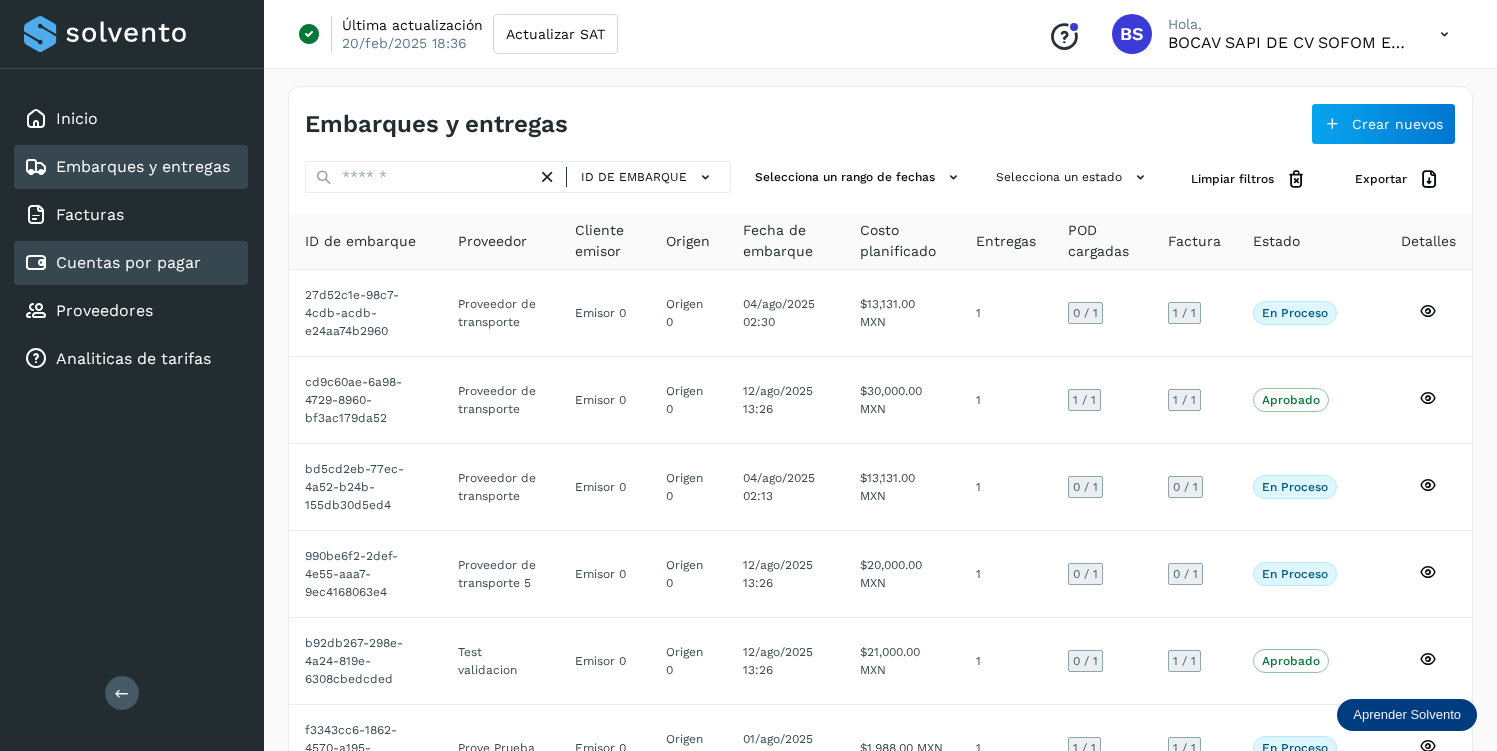 click on "Cuentas por pagar" 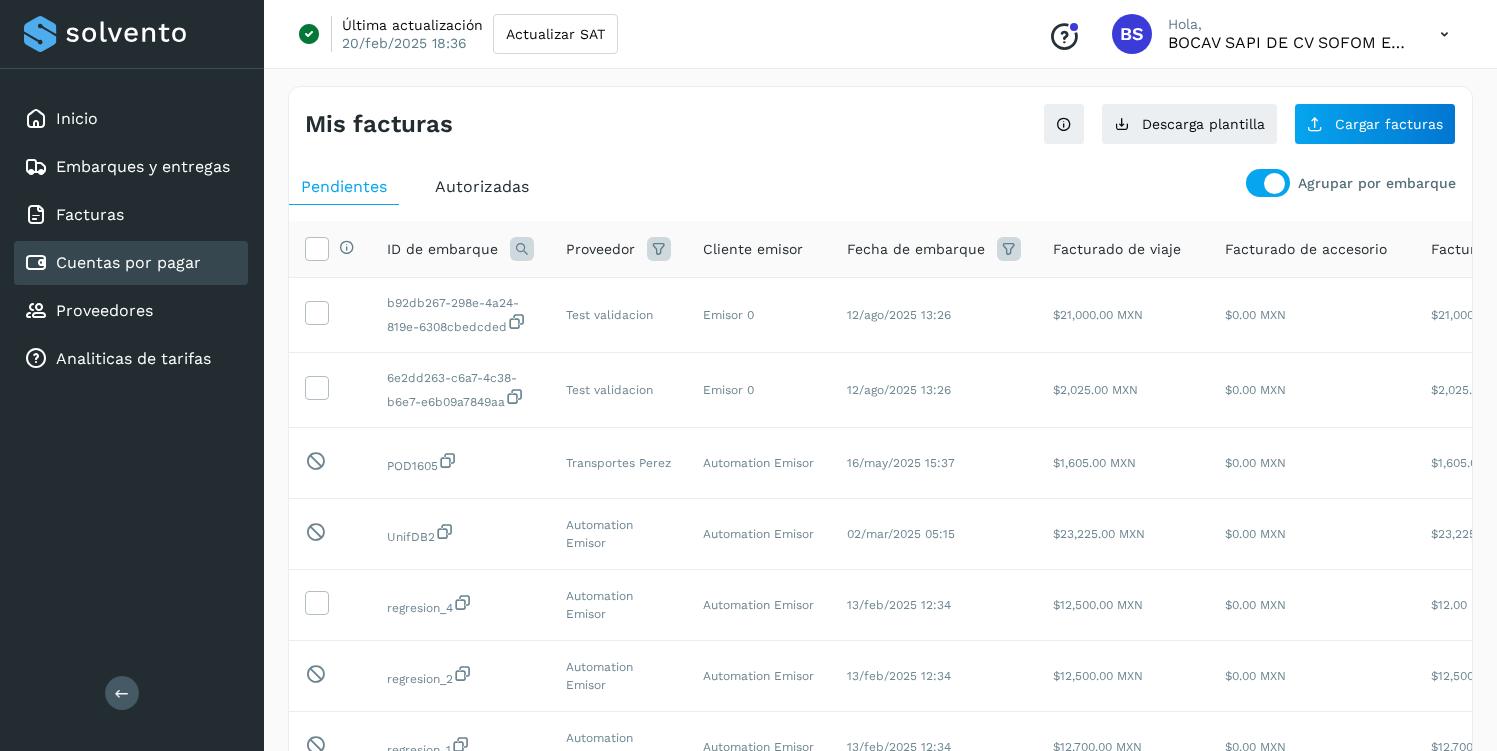 click on "Autorizadas" at bounding box center (482, 186) 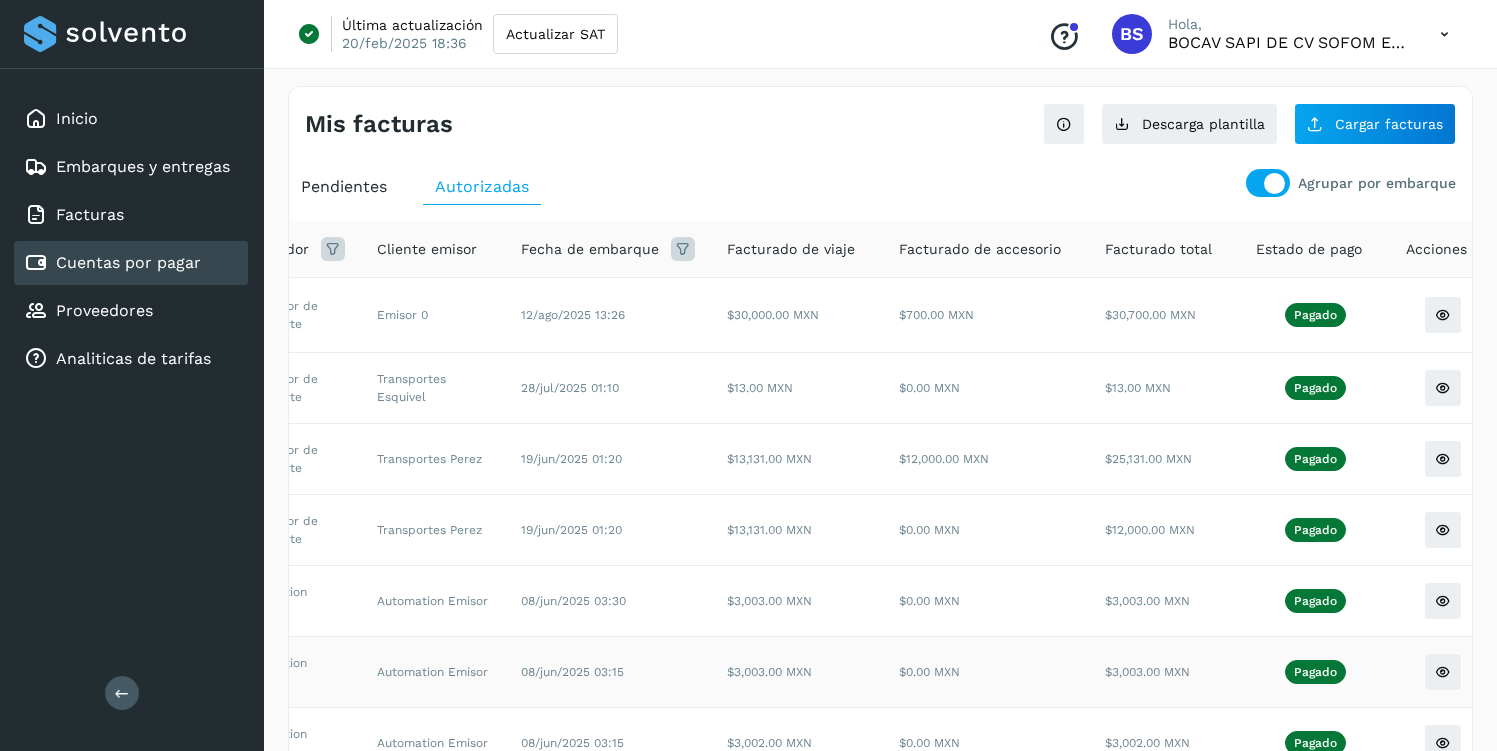 scroll, scrollTop: 0, scrollLeft: 257, axis: horizontal 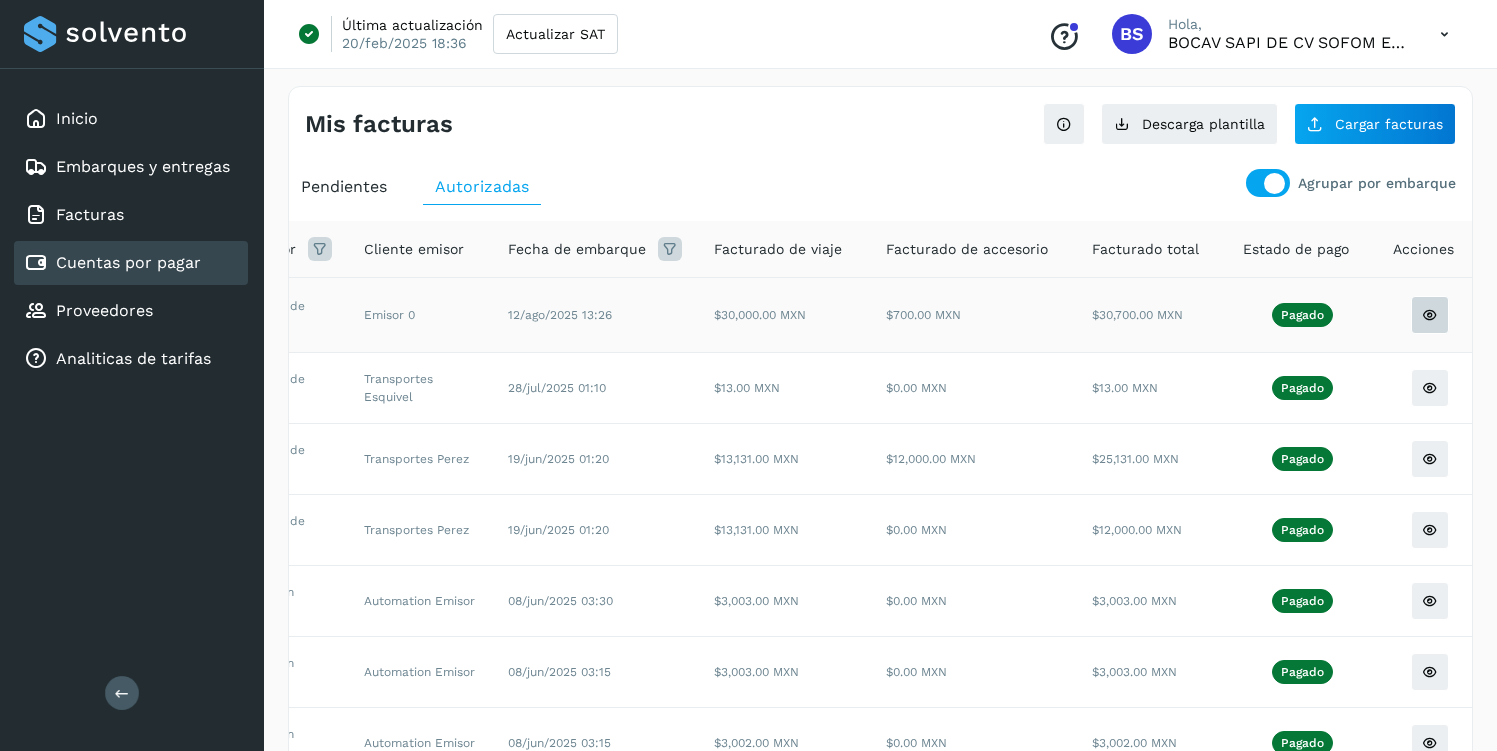 click at bounding box center [1430, 315] 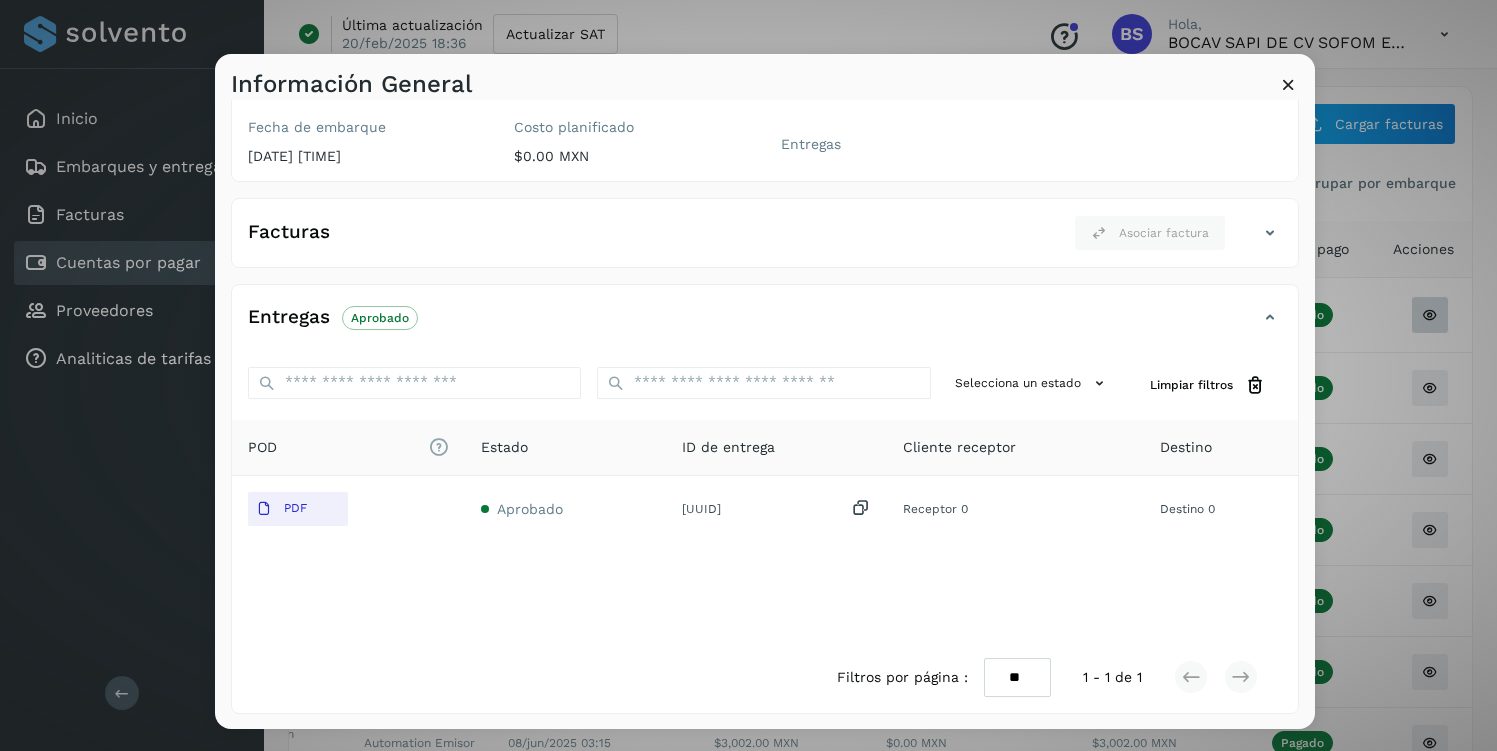 scroll, scrollTop: 349, scrollLeft: 0, axis: vertical 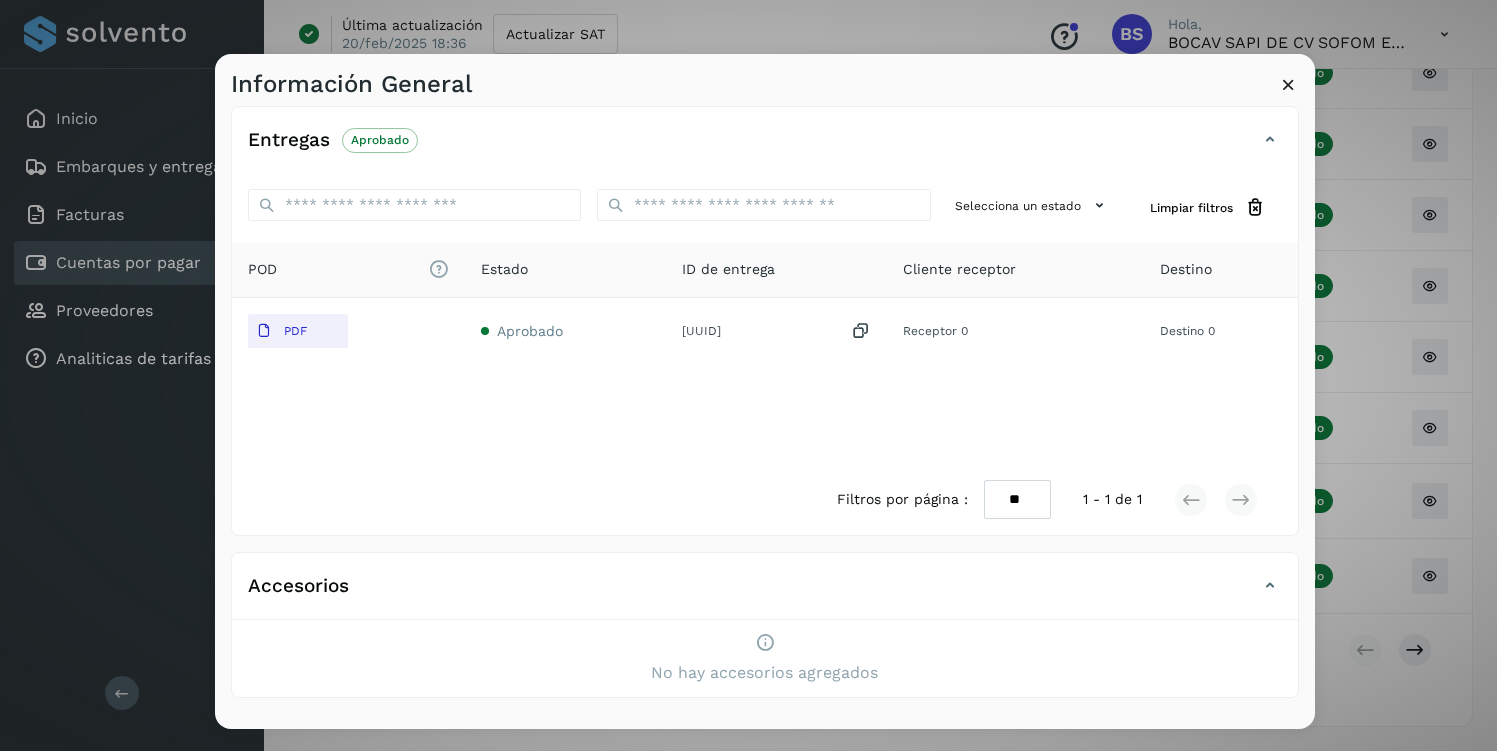 click at bounding box center (1288, 84) 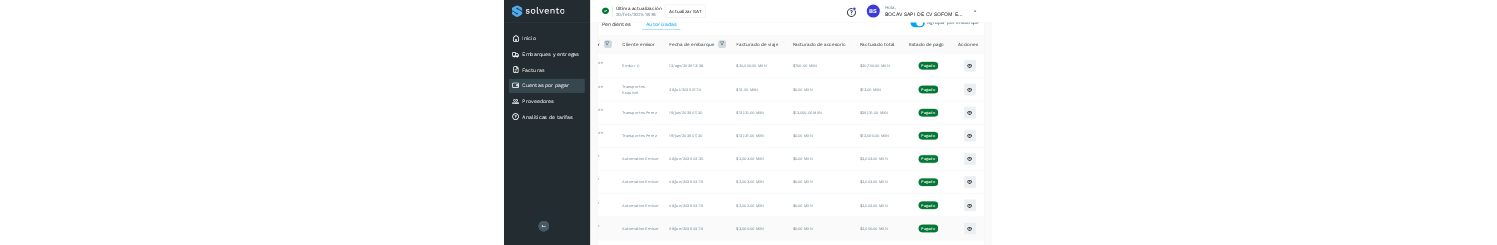 scroll, scrollTop: 0, scrollLeft: 0, axis: both 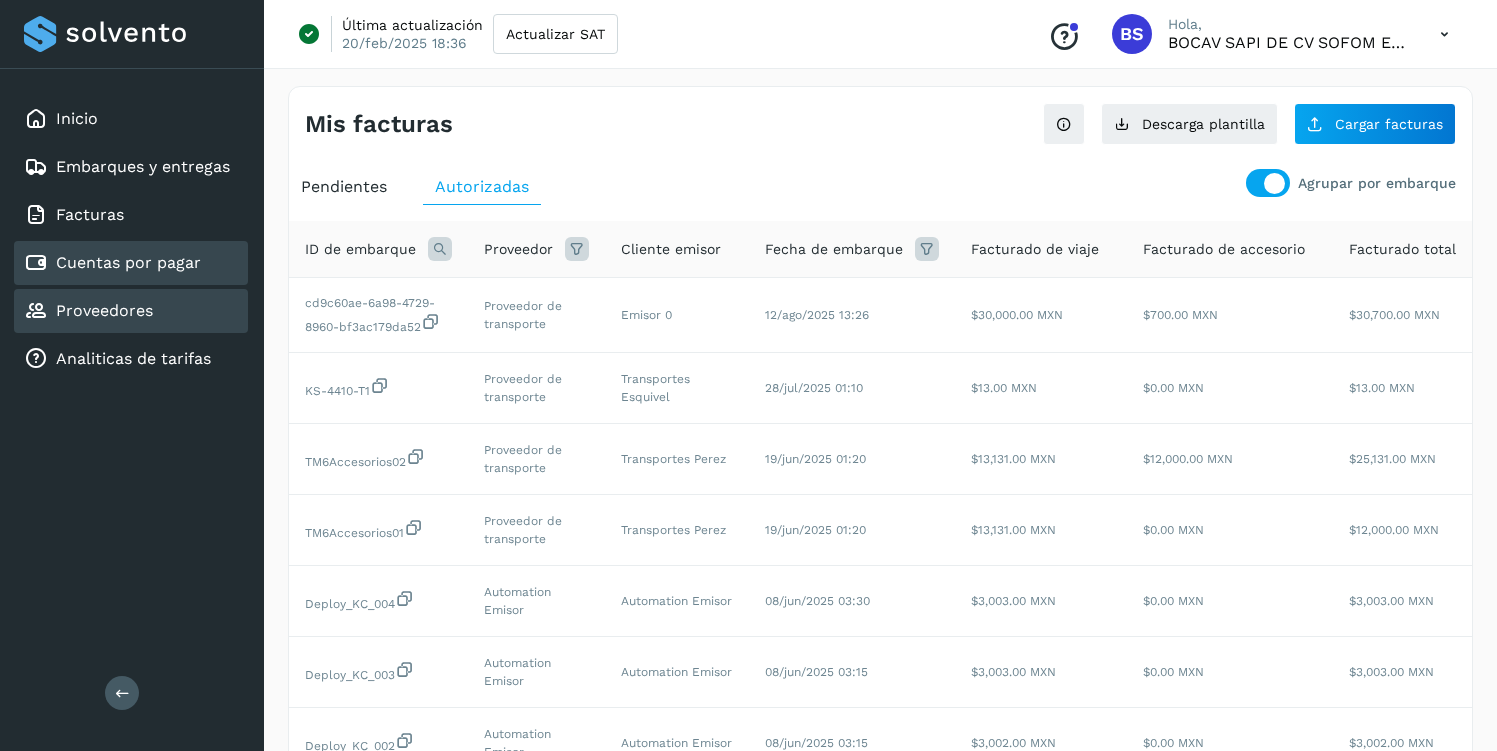 click on "Proveedores" at bounding box center (104, 310) 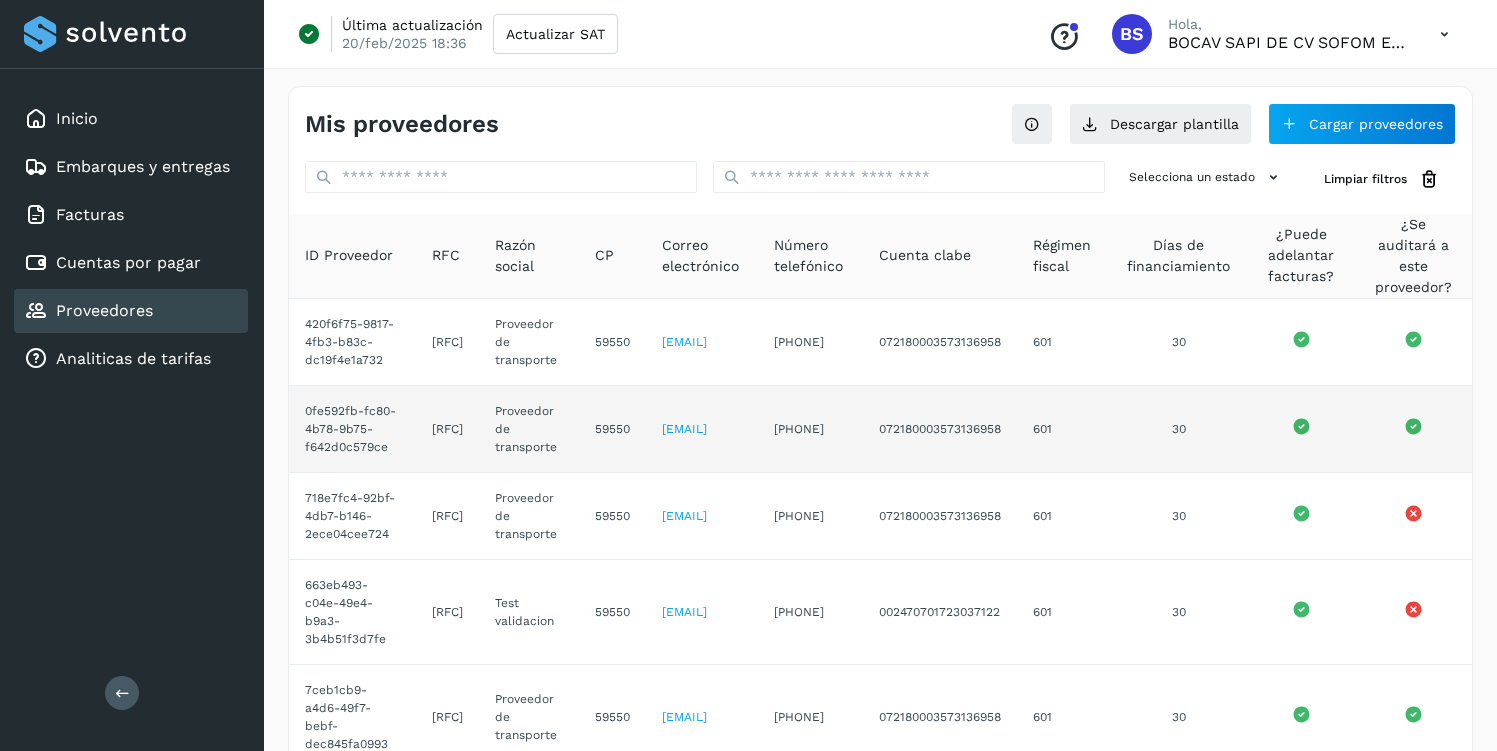 scroll, scrollTop: 0, scrollLeft: 61, axis: horizontal 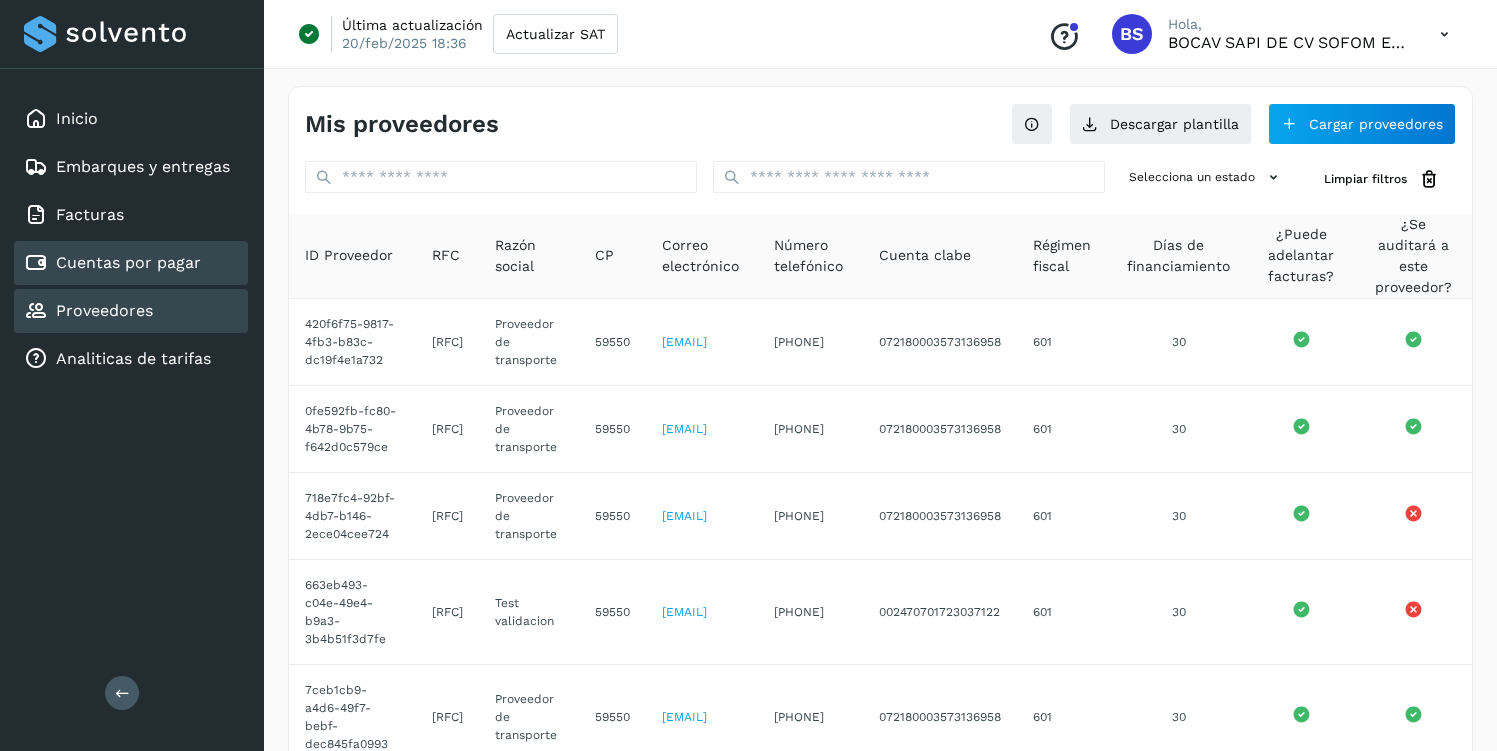 click on "Cuentas por pagar" at bounding box center (128, 262) 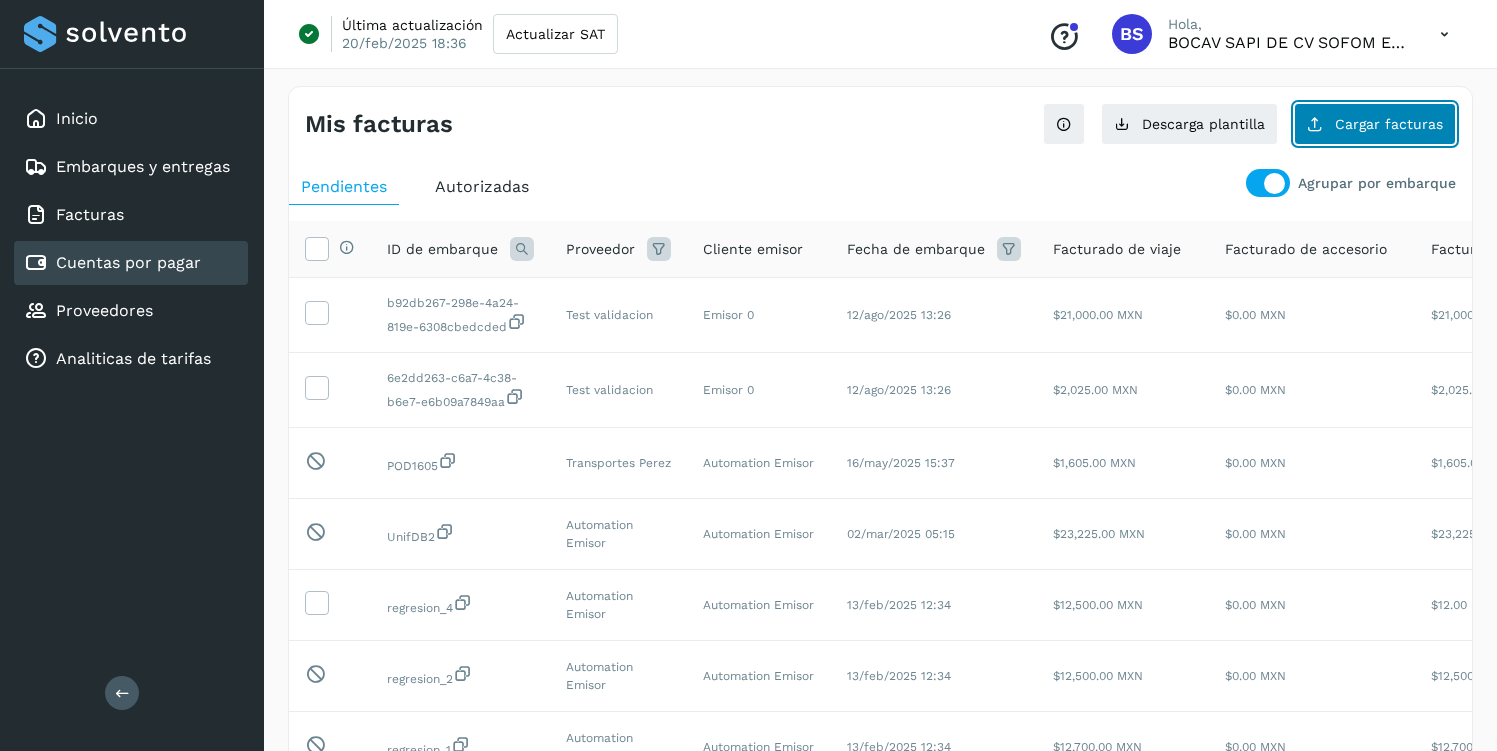 click on "Cargar facturas" 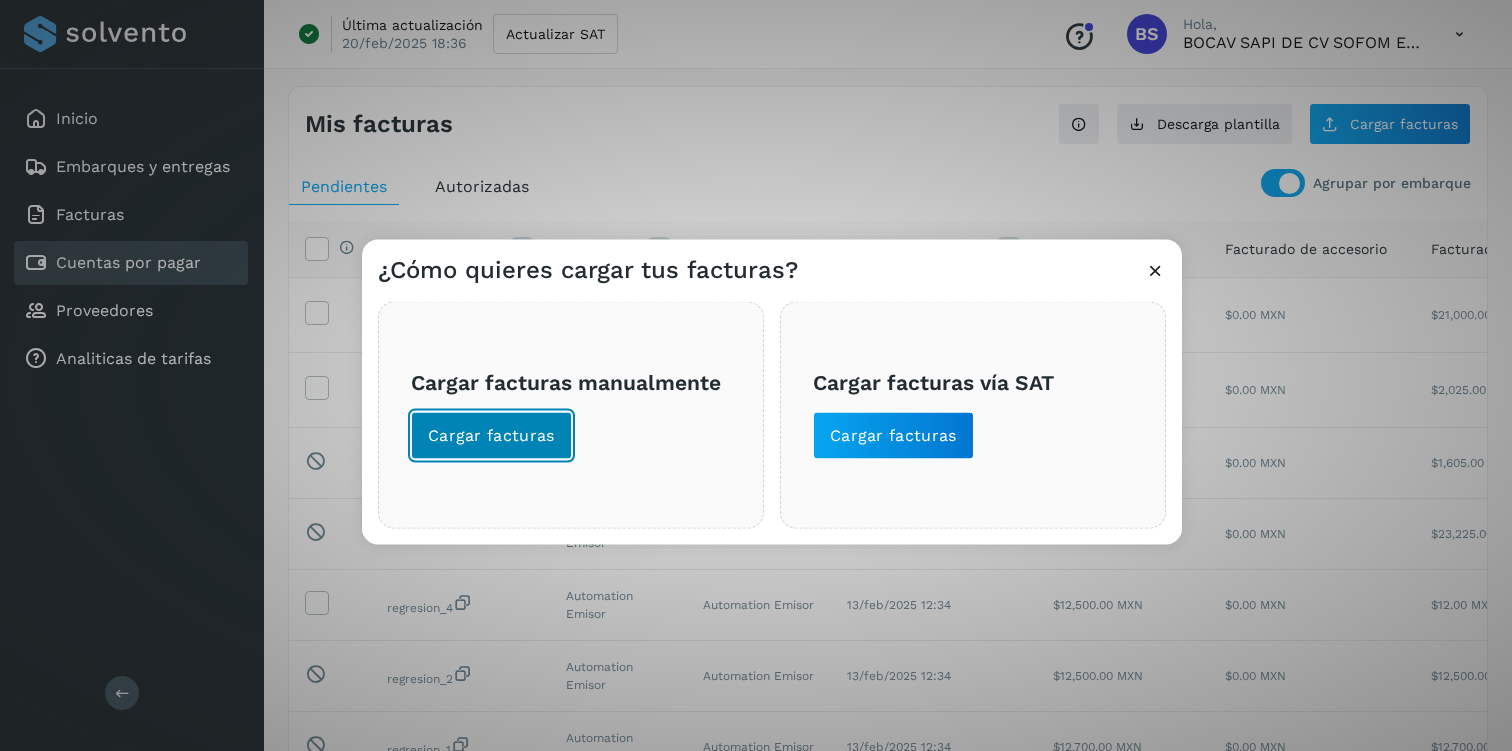 click on "Cargar facturas" 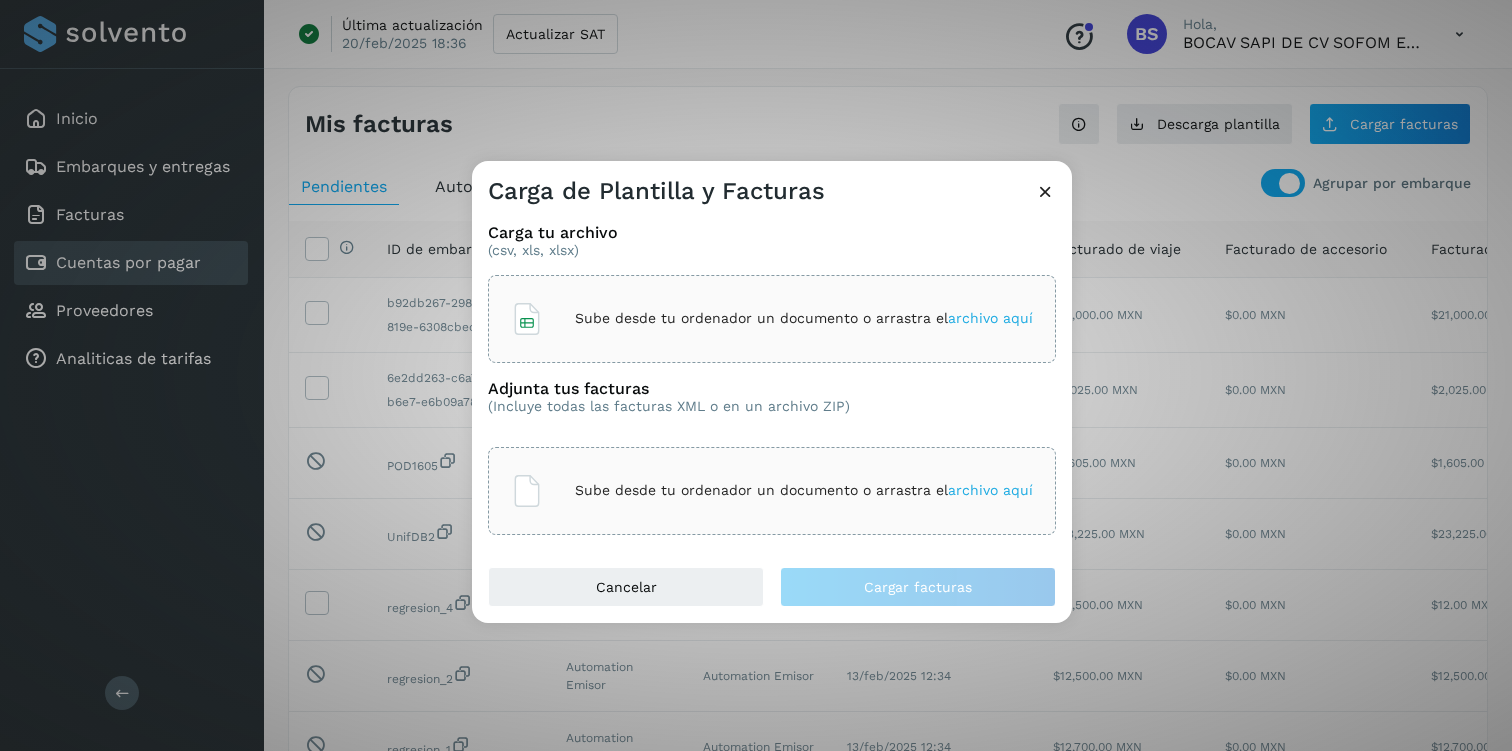 click on "Sube desde tu ordenador un documento o arrastra el  archivo aquí" 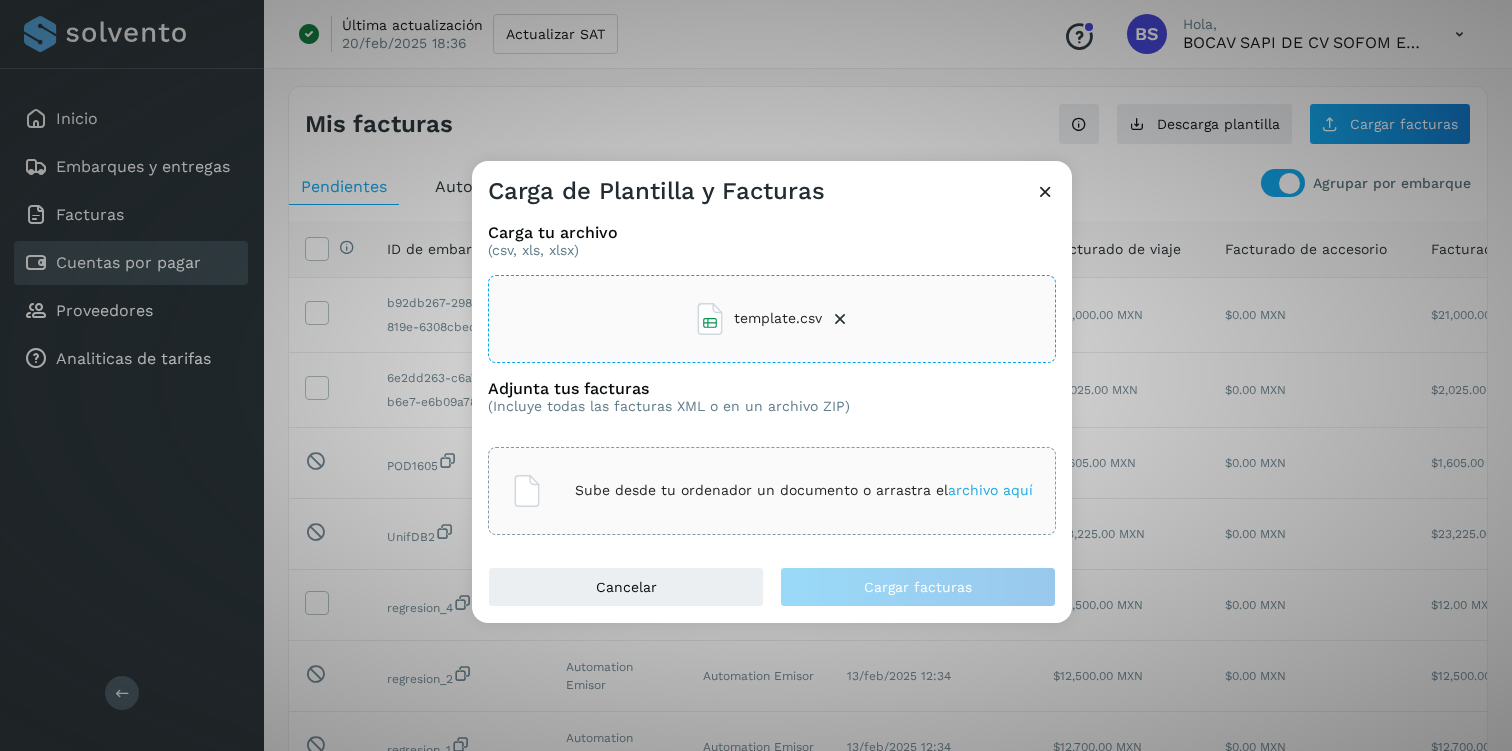 click on "Sube desde tu ordenador un documento o arrastra el  archivo aquí" 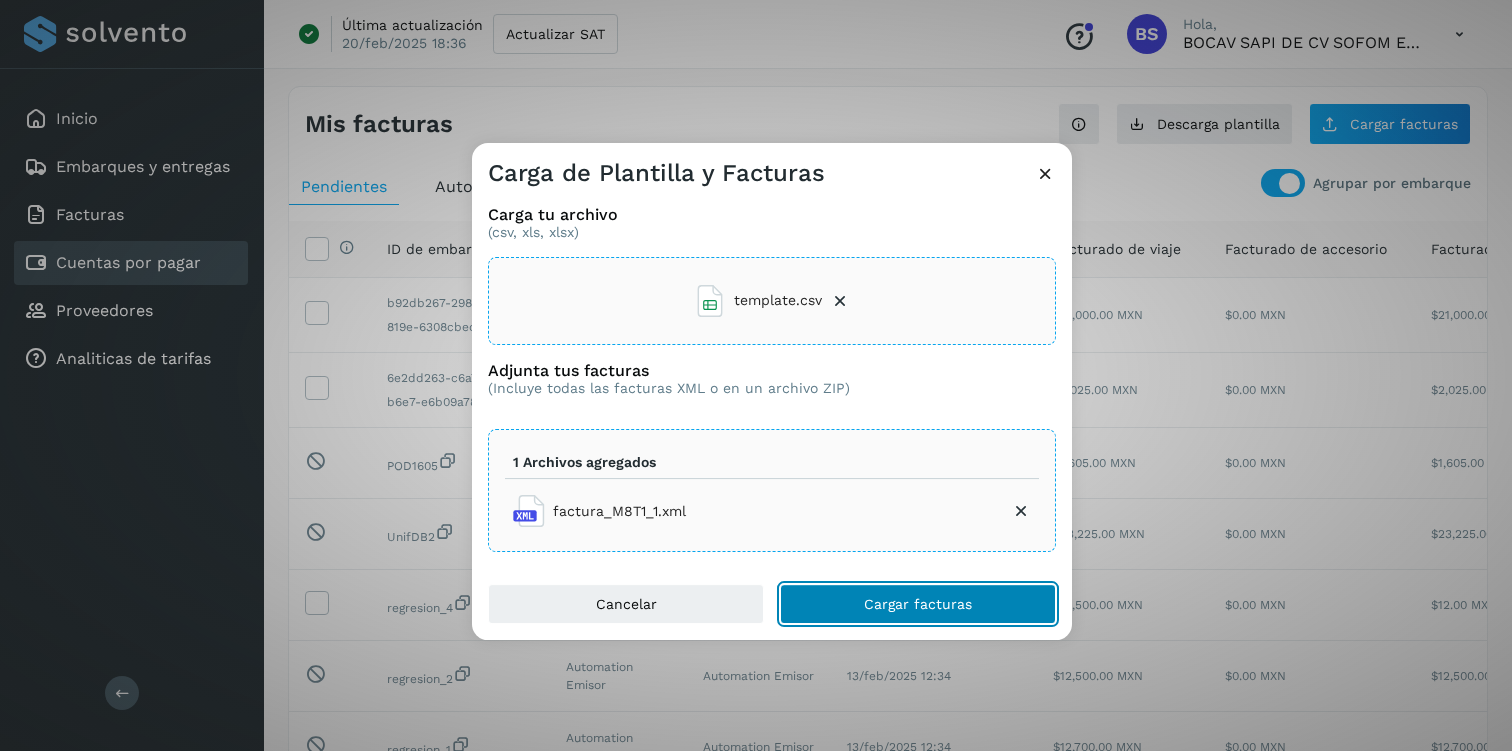 click on "Cargar facturas" 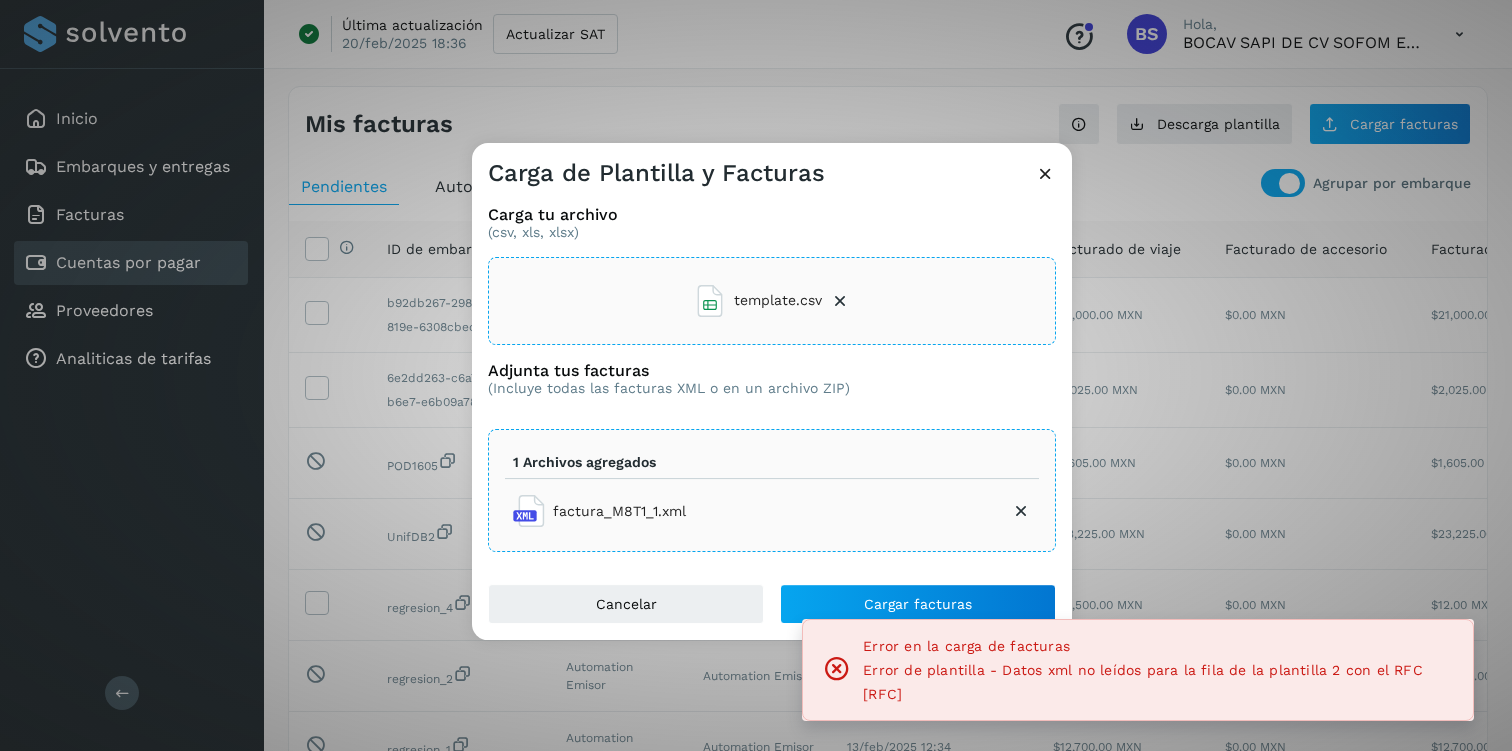 click at bounding box center (1045, 173) 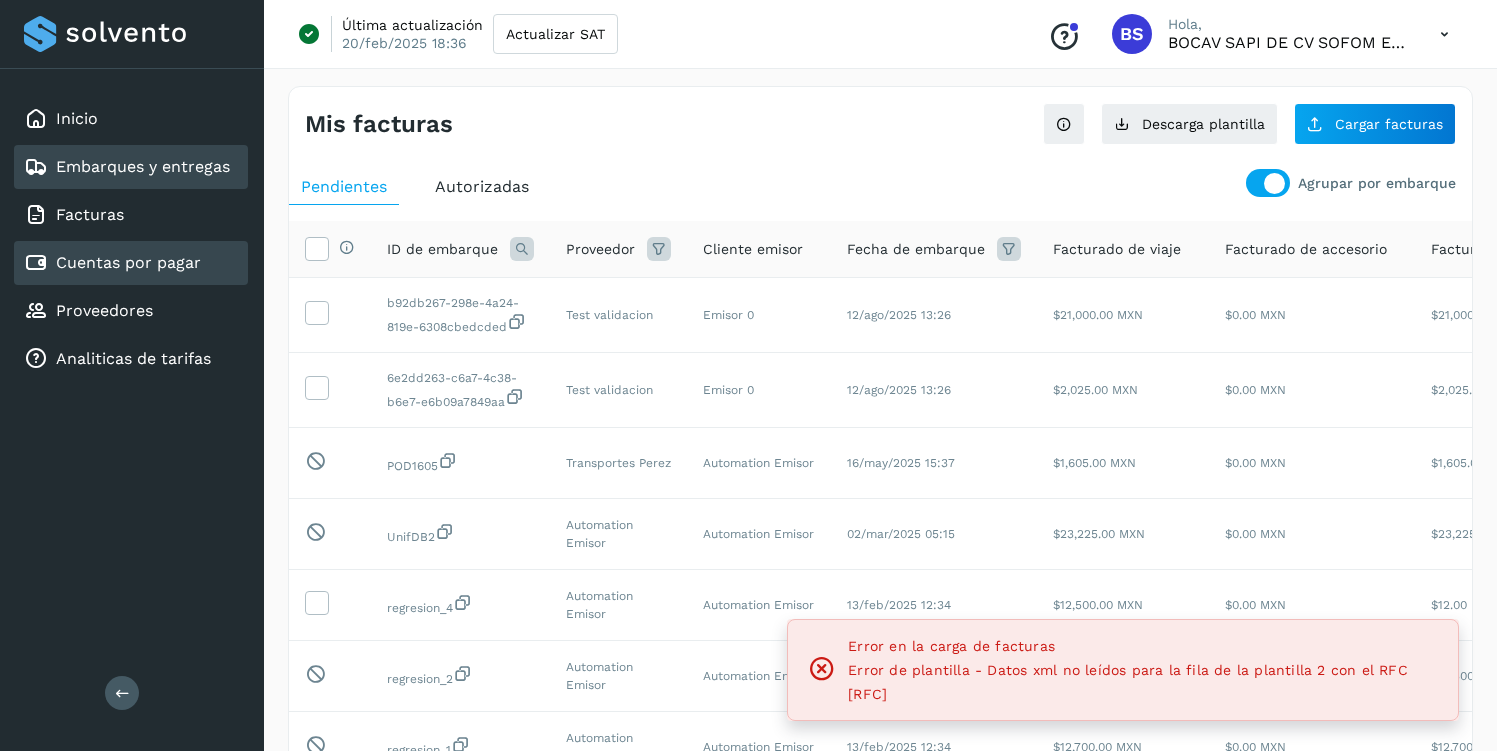 click on "Embarques y entregas" at bounding box center [127, 167] 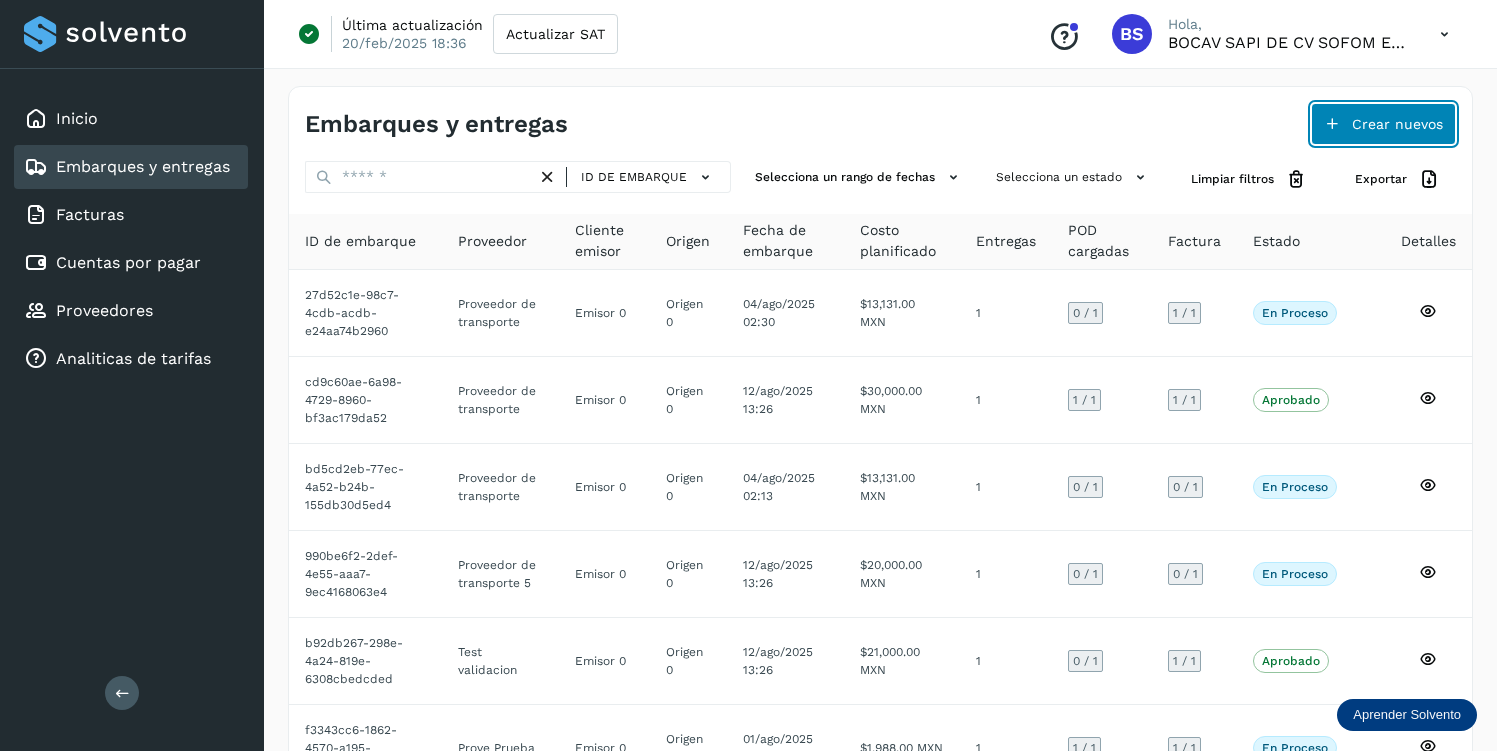 click on "Crear nuevos" at bounding box center [1383, 124] 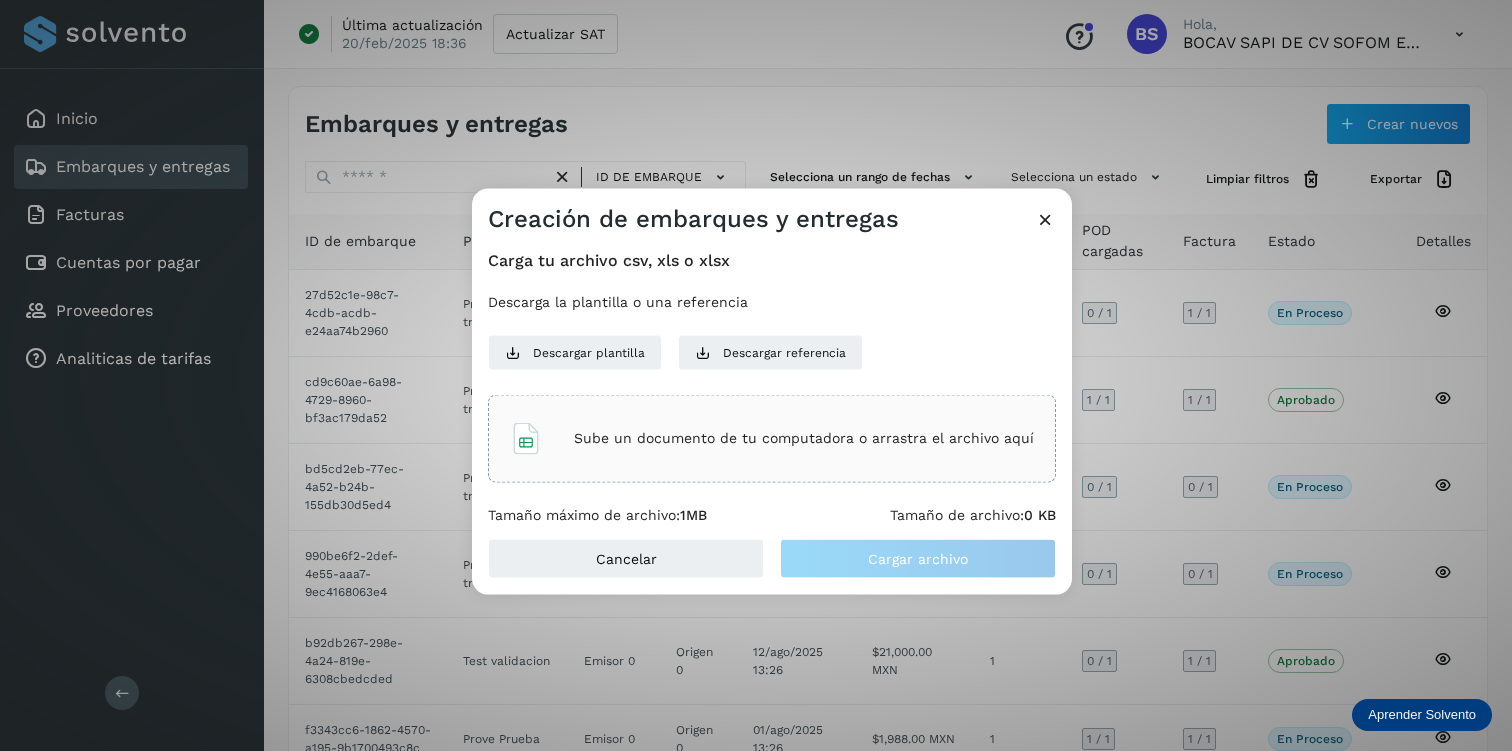 click on "Sube un documento de tu computadora o arrastra el archivo aquí" at bounding box center [804, 438] 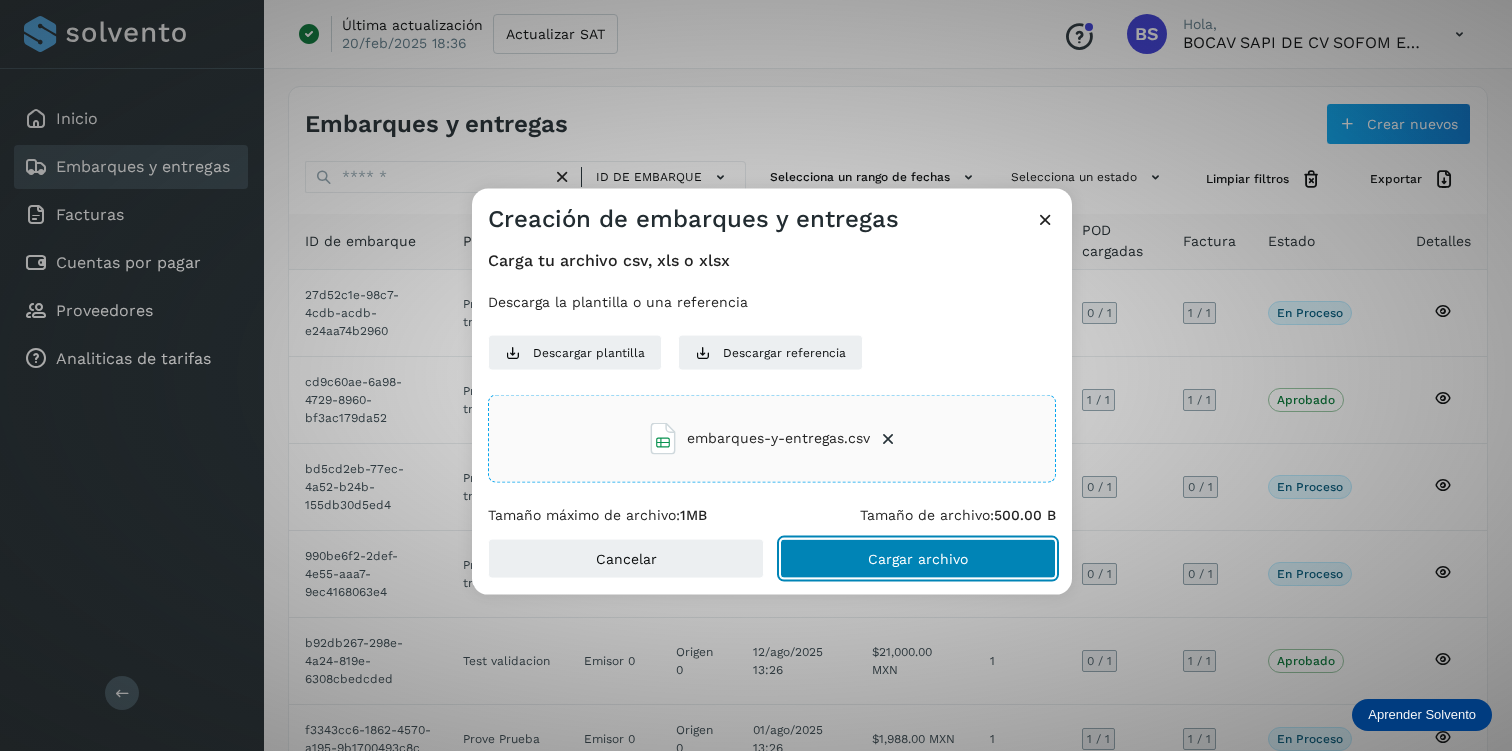 click on "Cargar archivo" 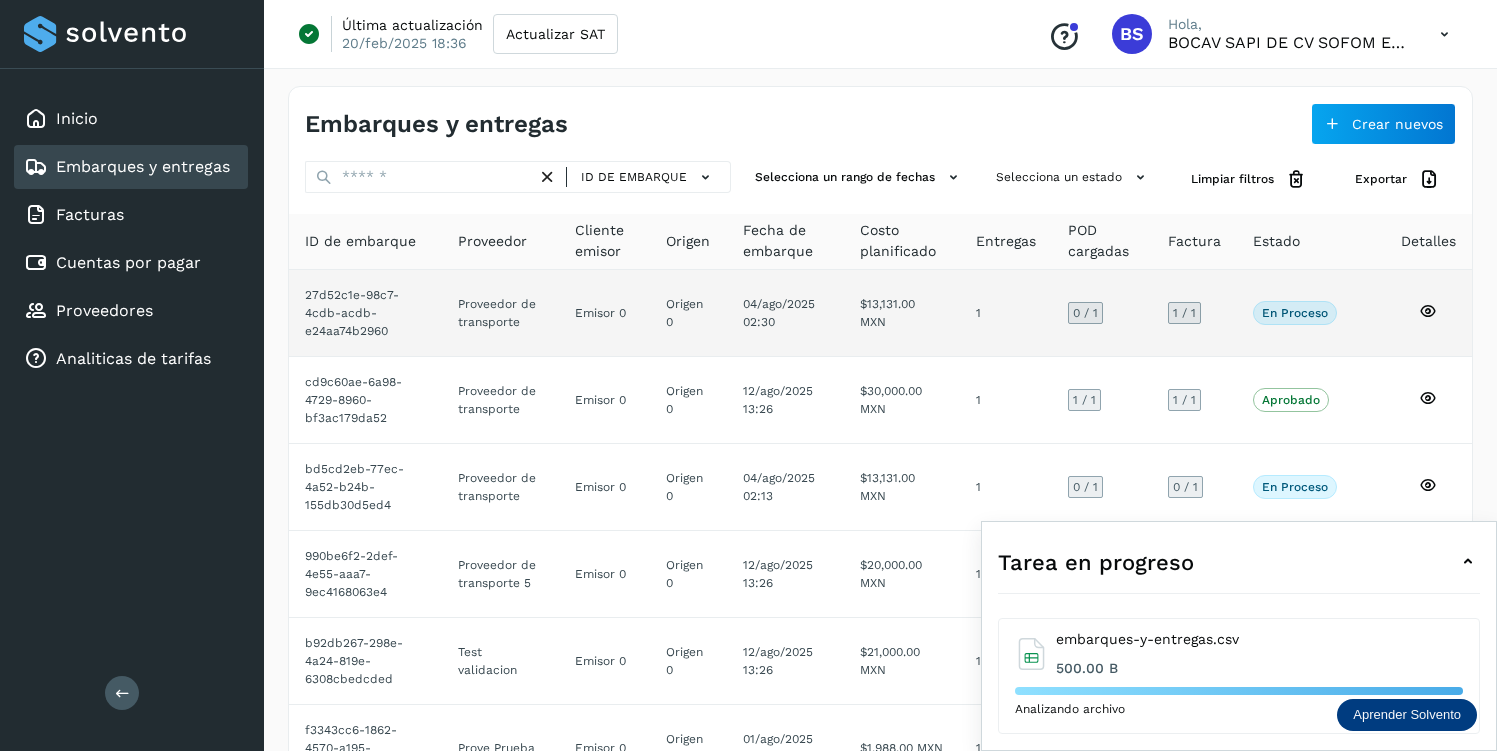 click 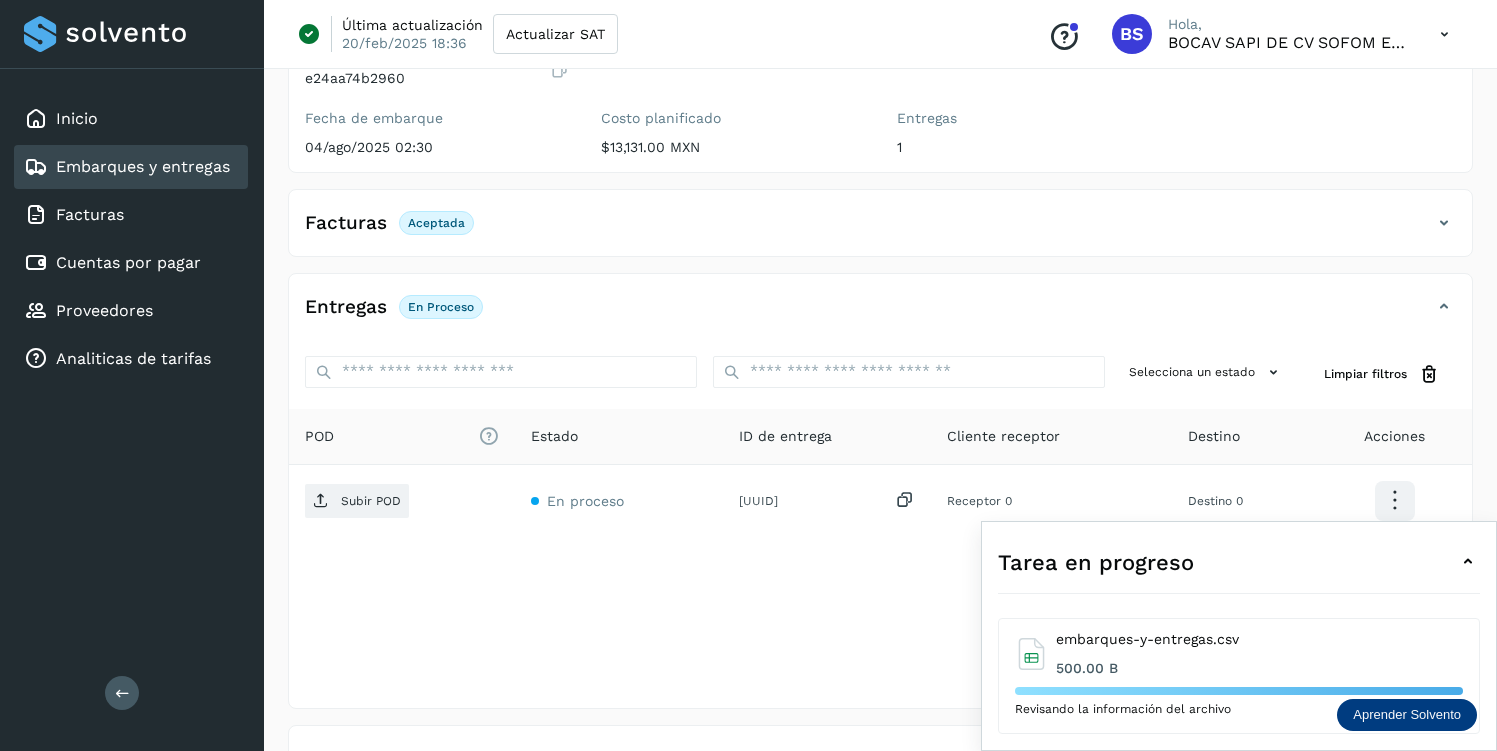 scroll, scrollTop: 332, scrollLeft: 0, axis: vertical 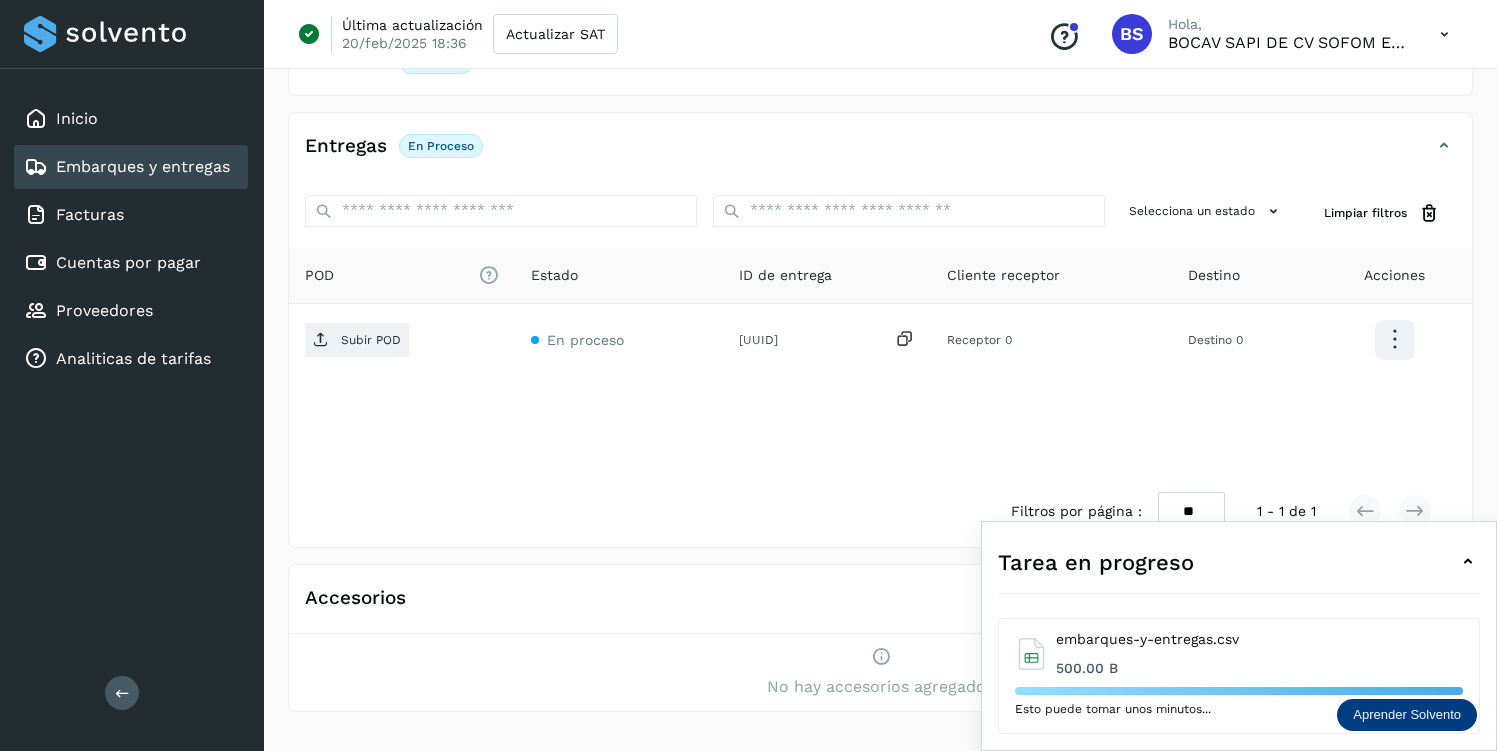 click at bounding box center (1468, 562) 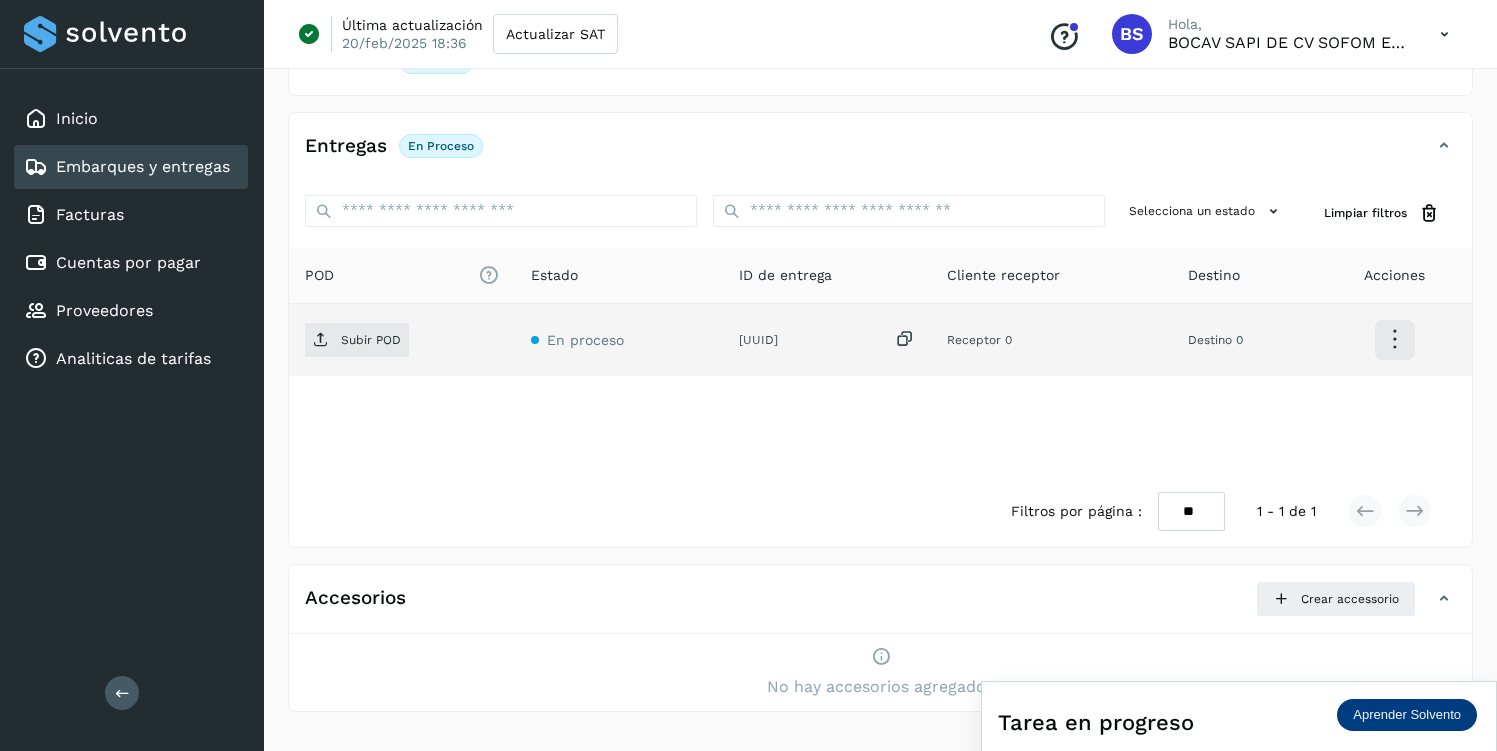 scroll, scrollTop: 0, scrollLeft: 0, axis: both 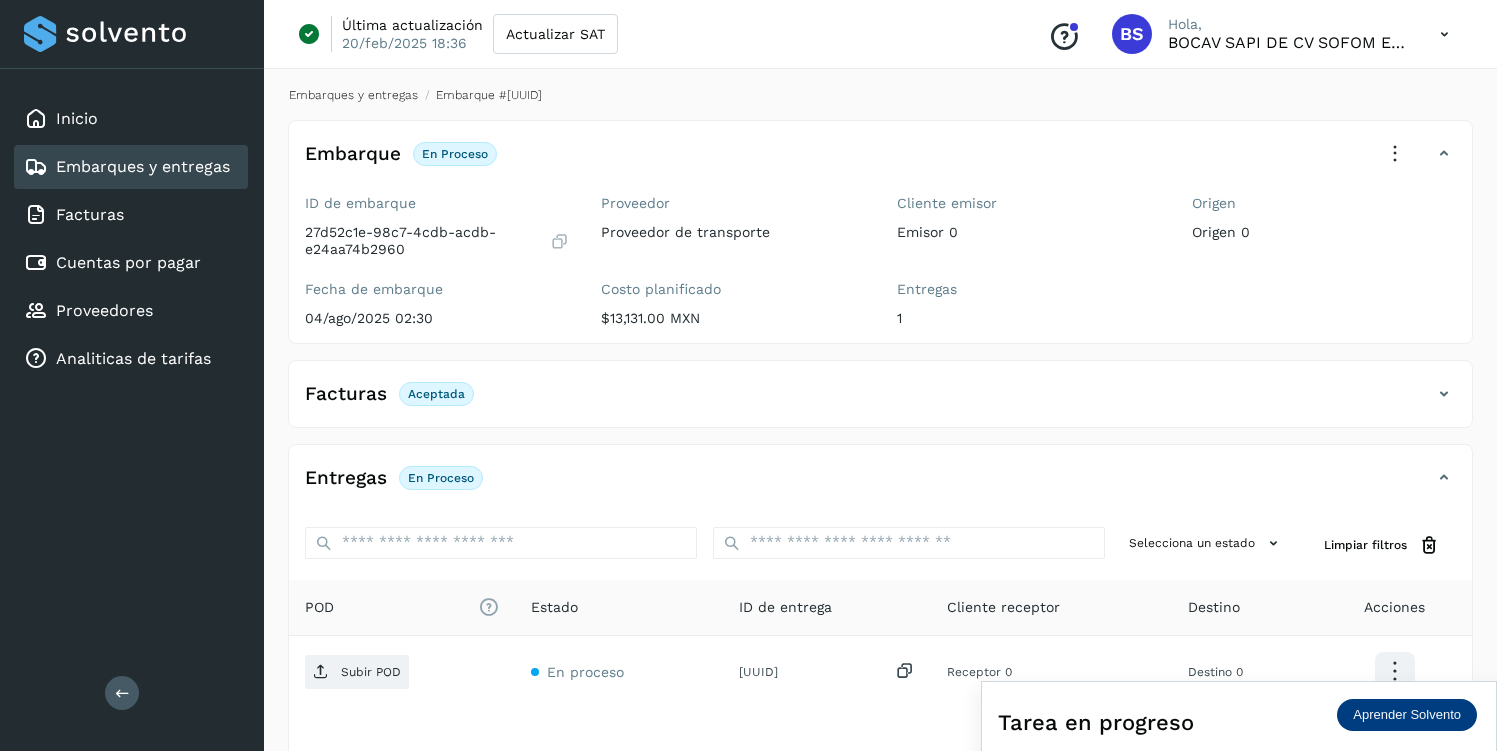 click on "Embarques y entregas" at bounding box center (353, 95) 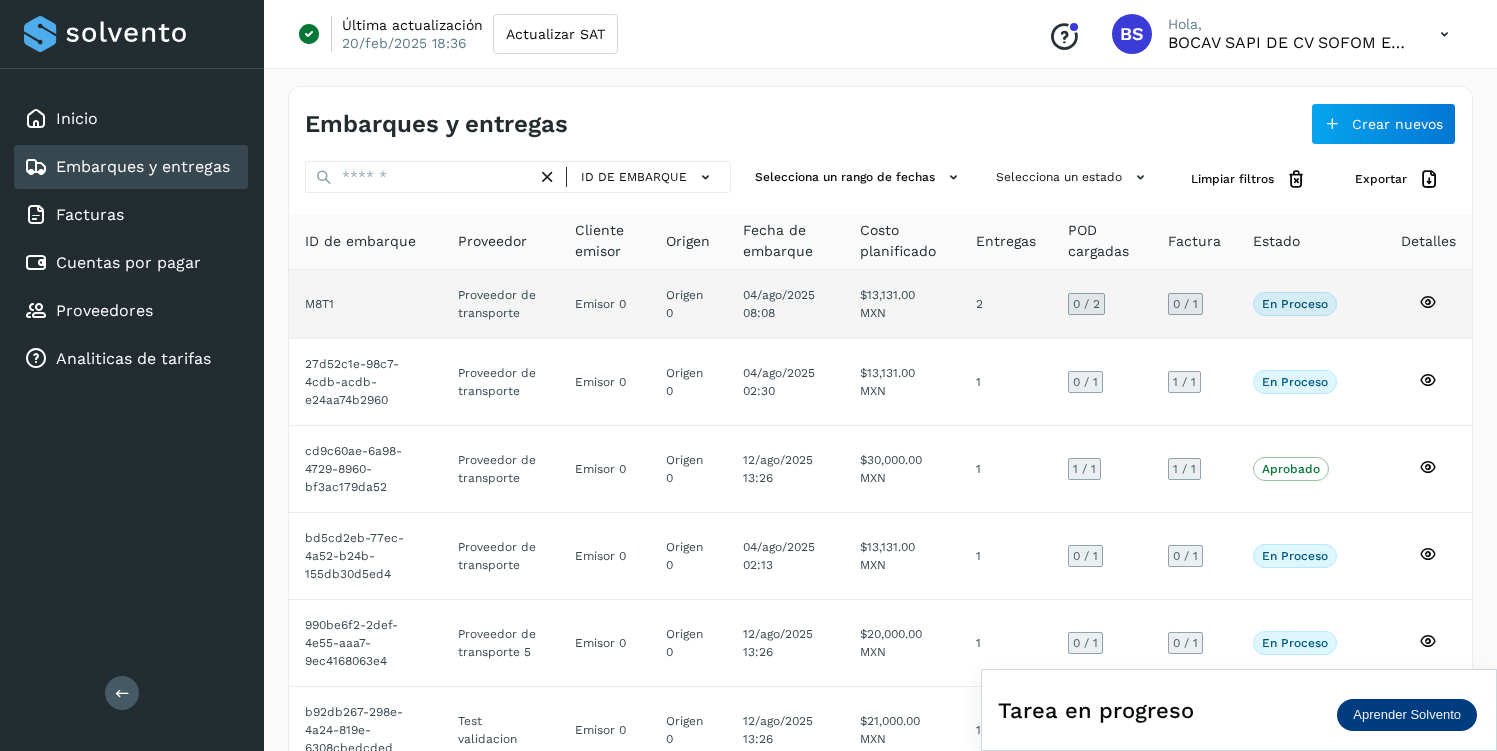 click 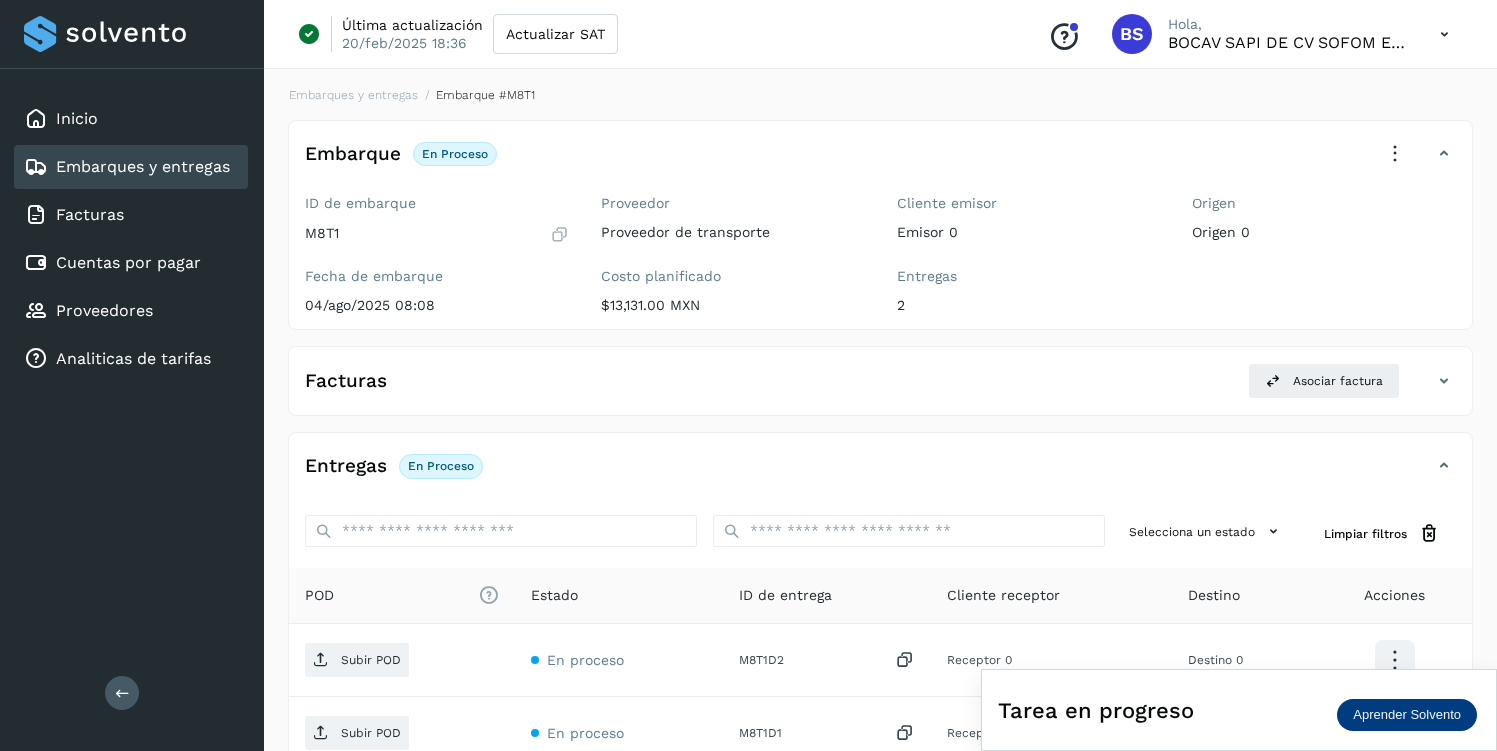 click on "Tarea en progreso" at bounding box center (1239, 710) 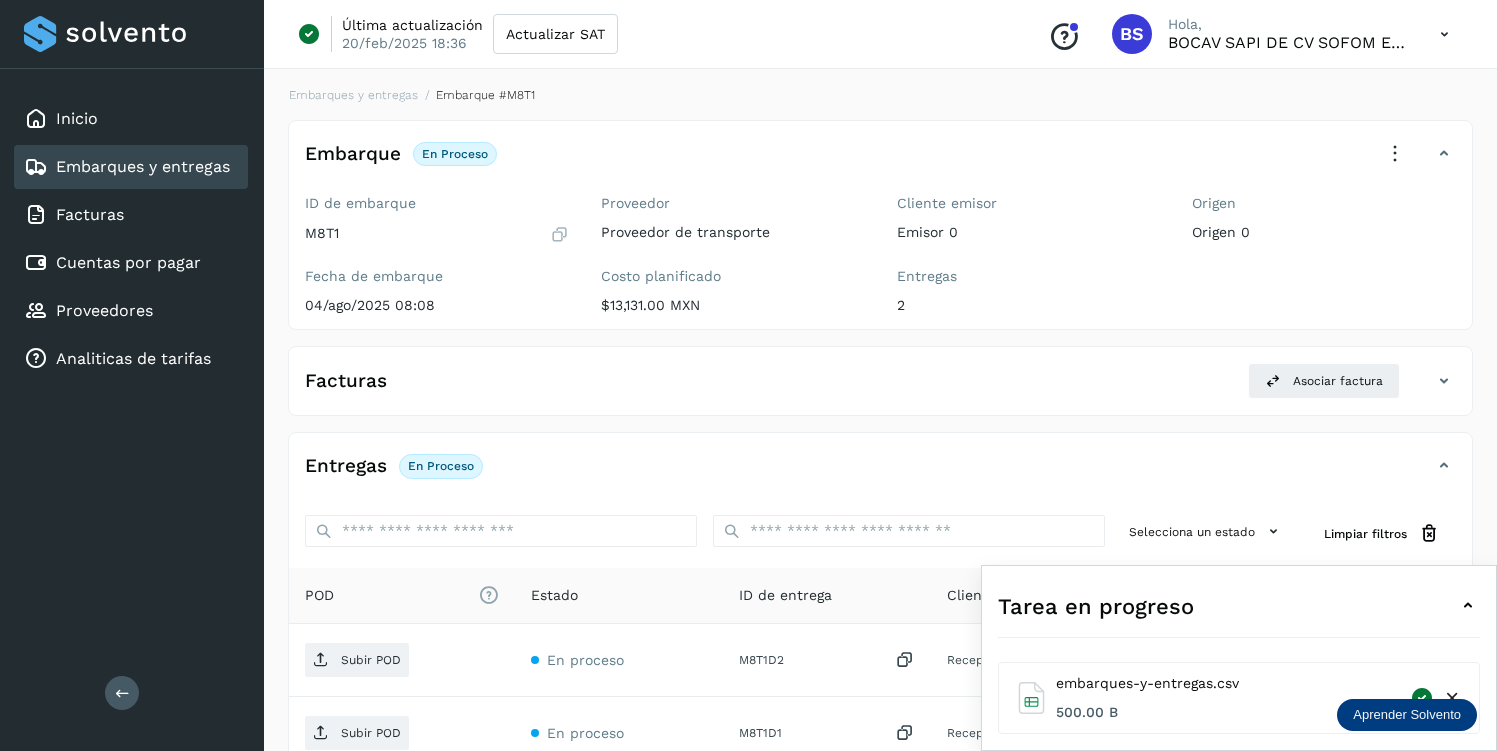 click at bounding box center (1452, 698) 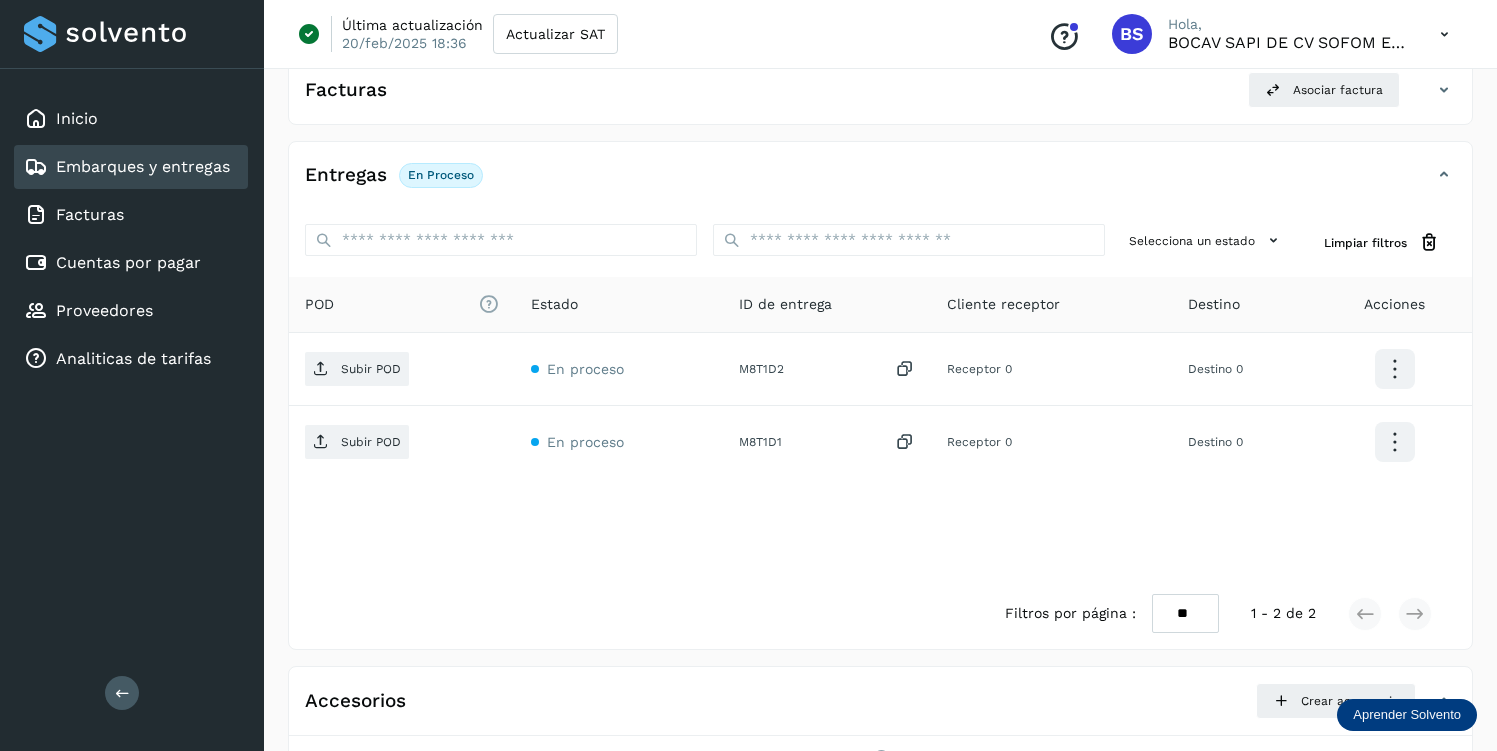 scroll, scrollTop: 394, scrollLeft: 0, axis: vertical 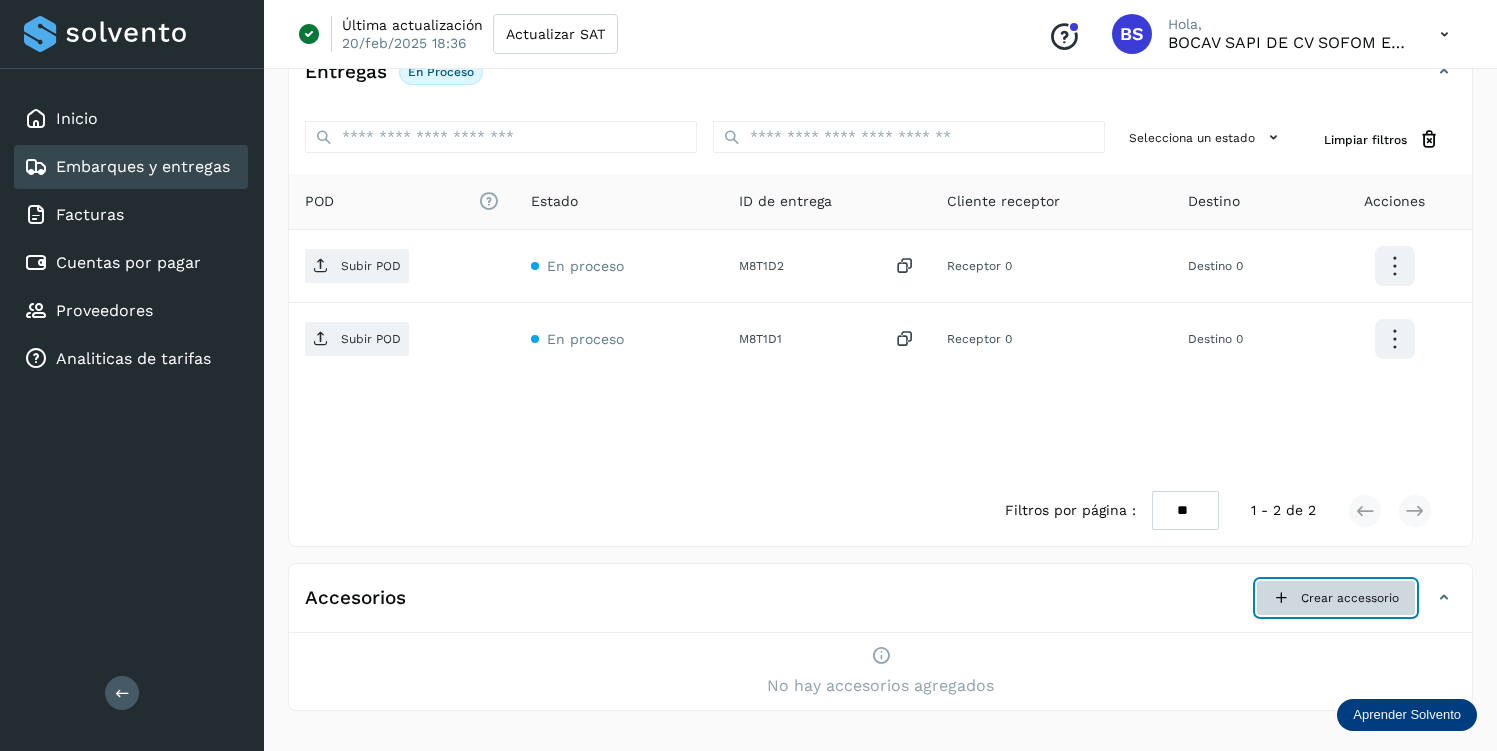 click on "Crear accessorio" 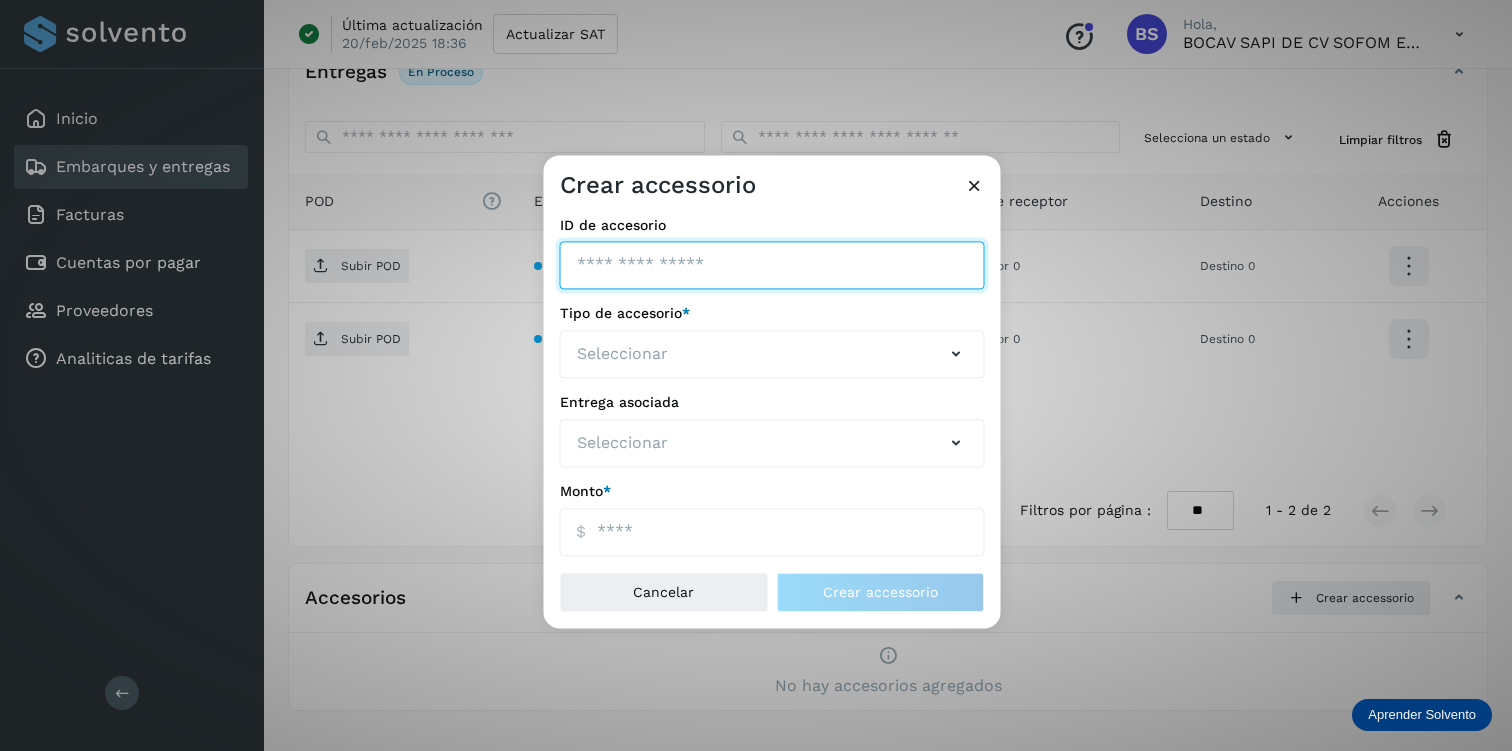 click on "ID de embarque" at bounding box center (772, 266) 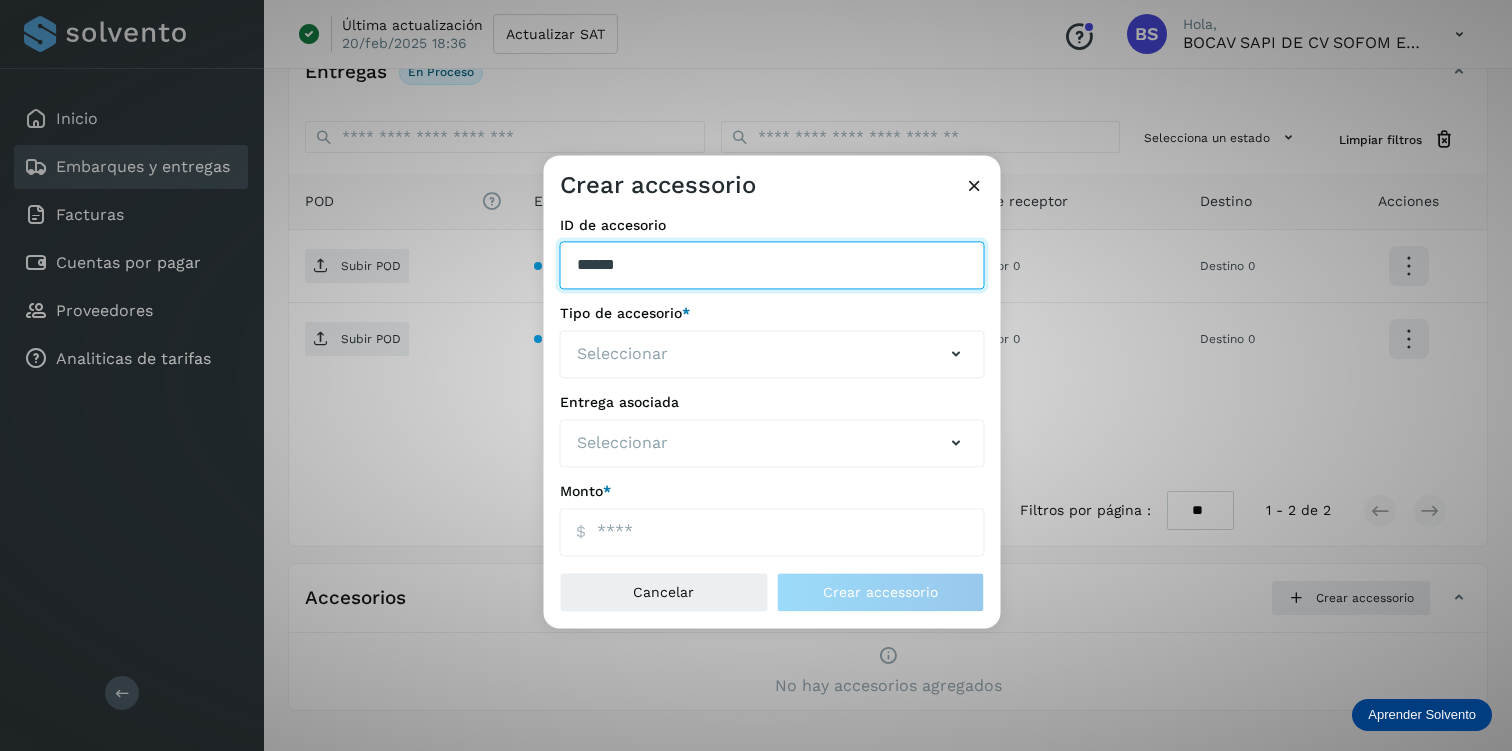 type on "******" 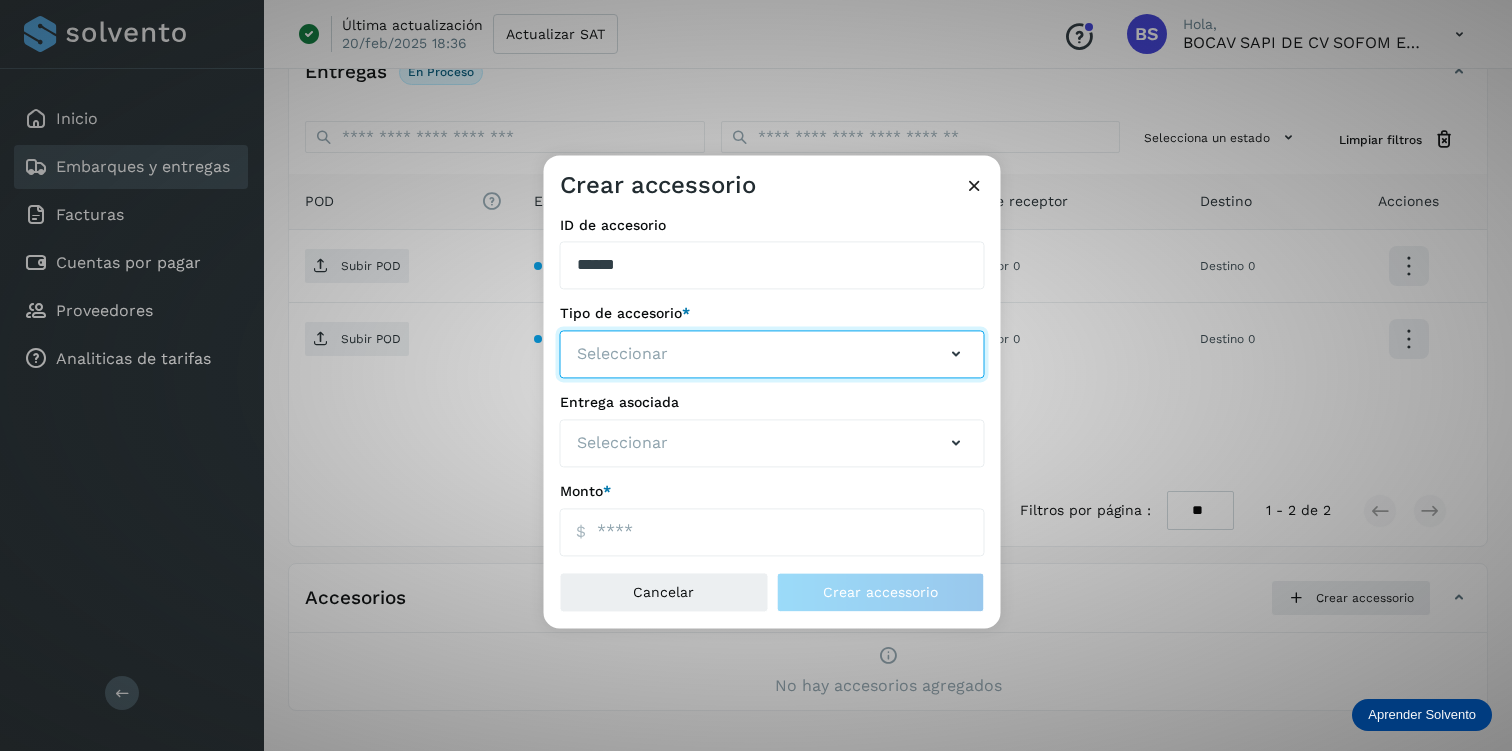 click on "Seleccionar" at bounding box center [772, 355] 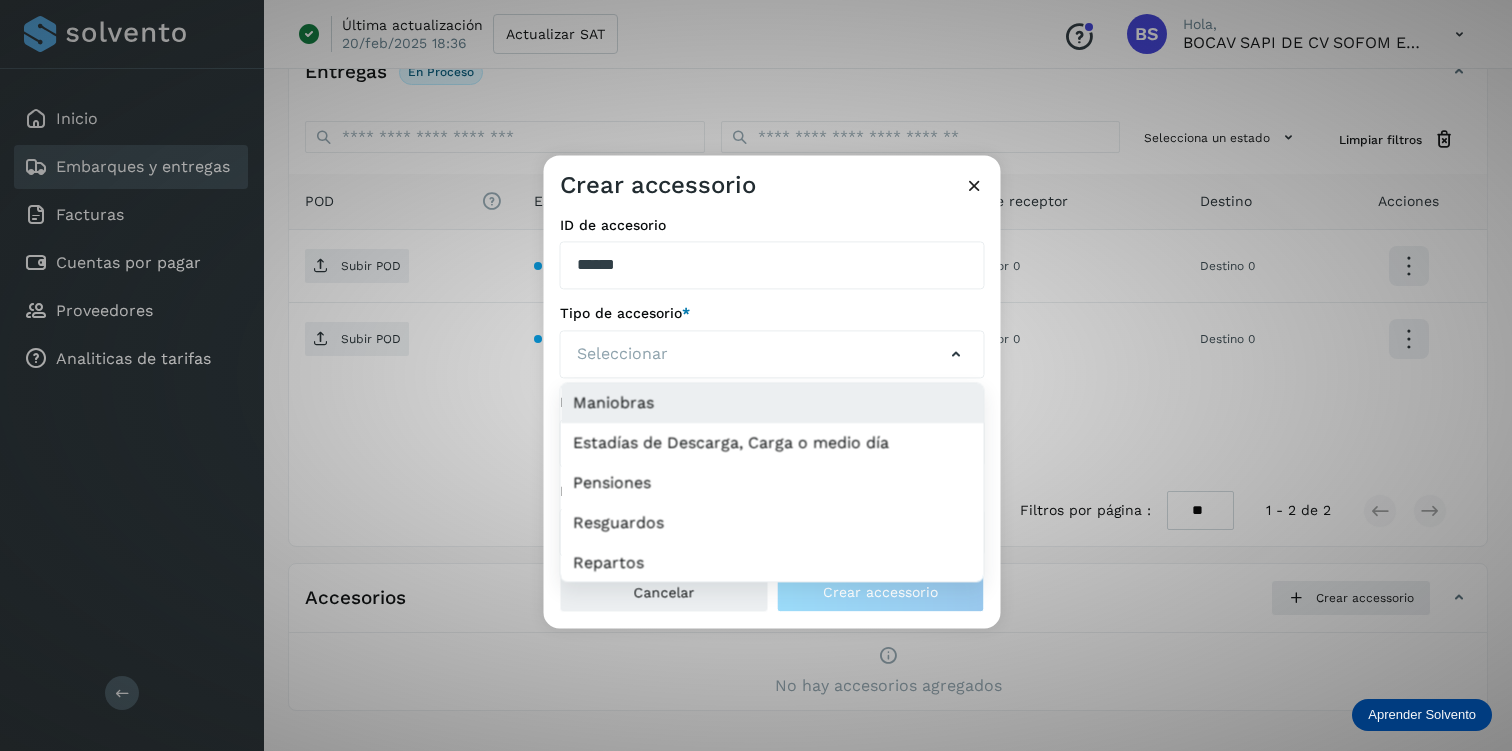 click on "Maniobras" 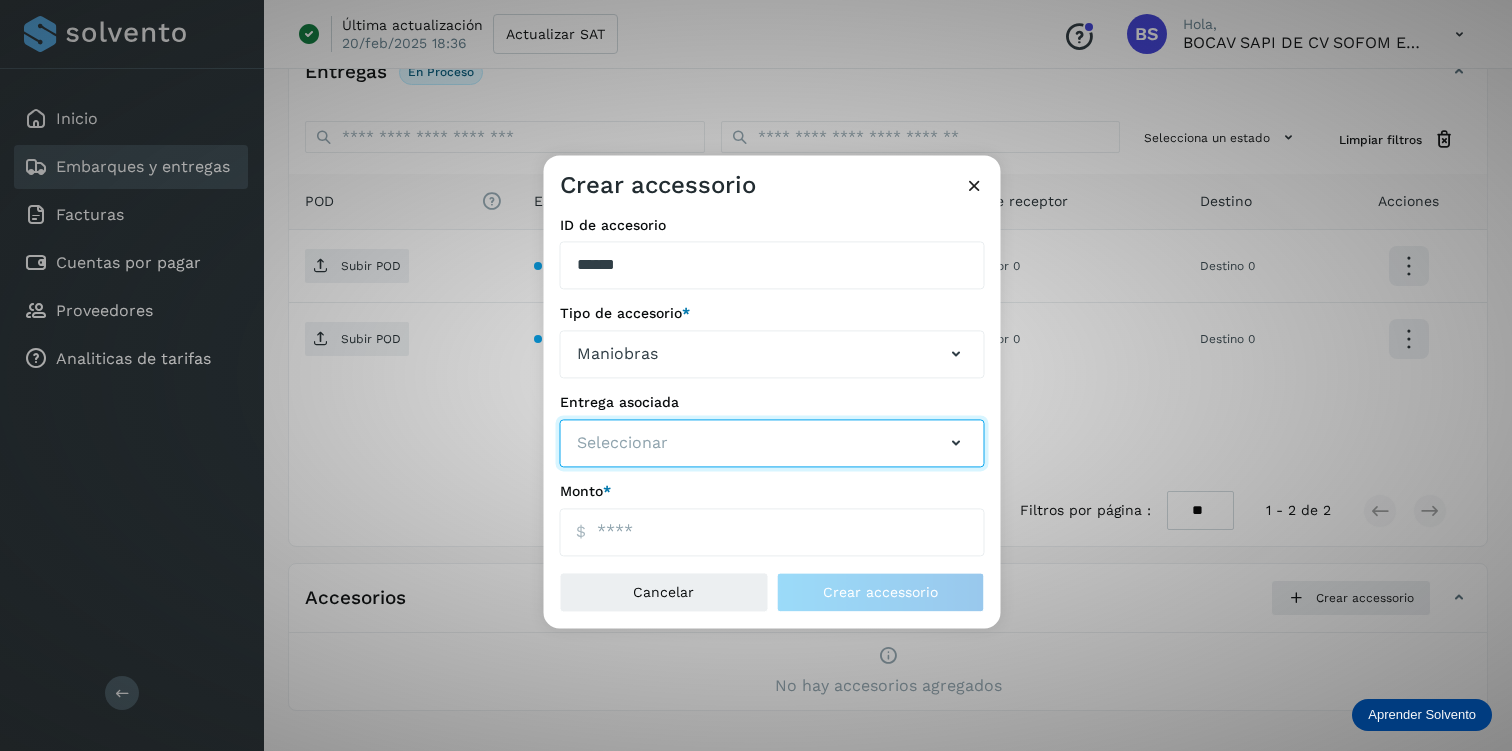 click on "Seleccionar" at bounding box center (622, 443) 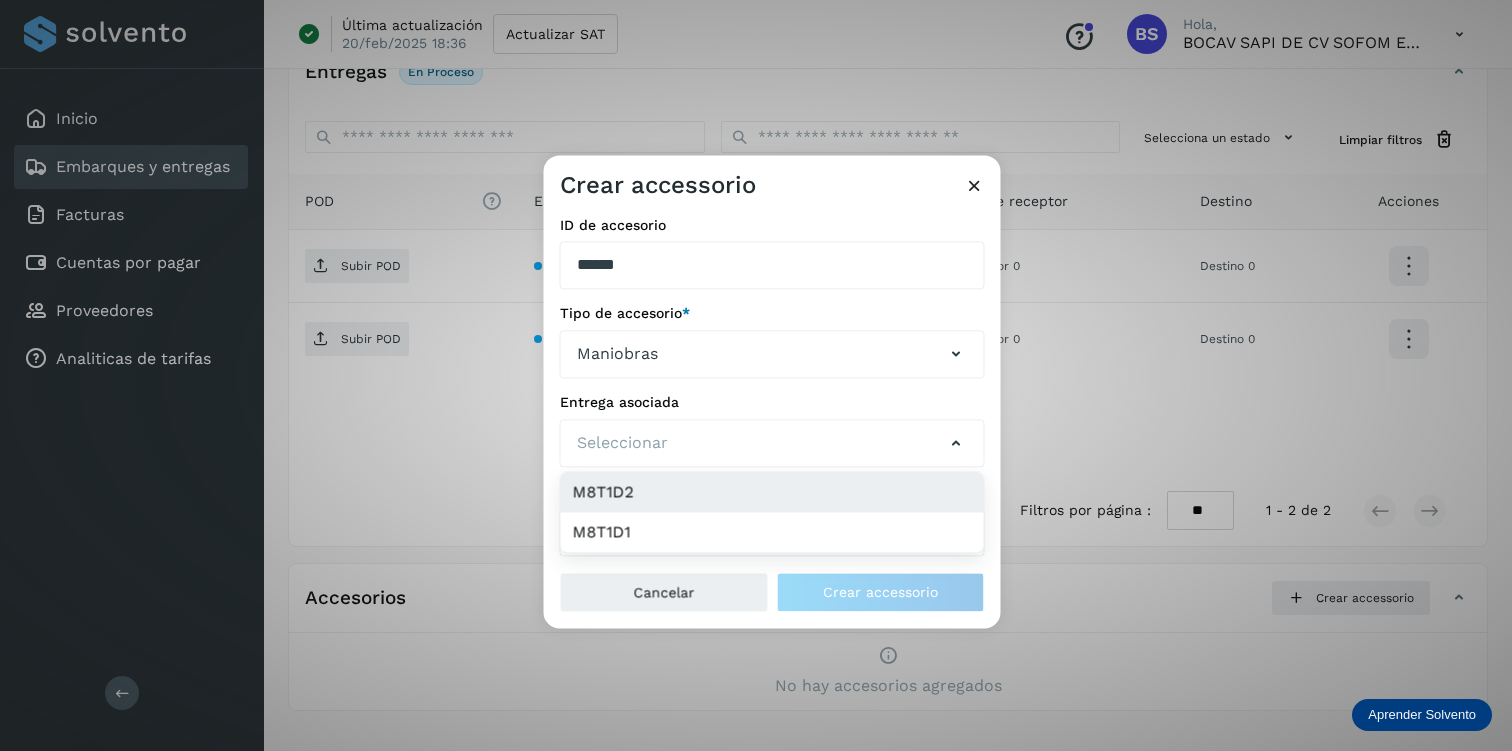 click on "M8T1D2" 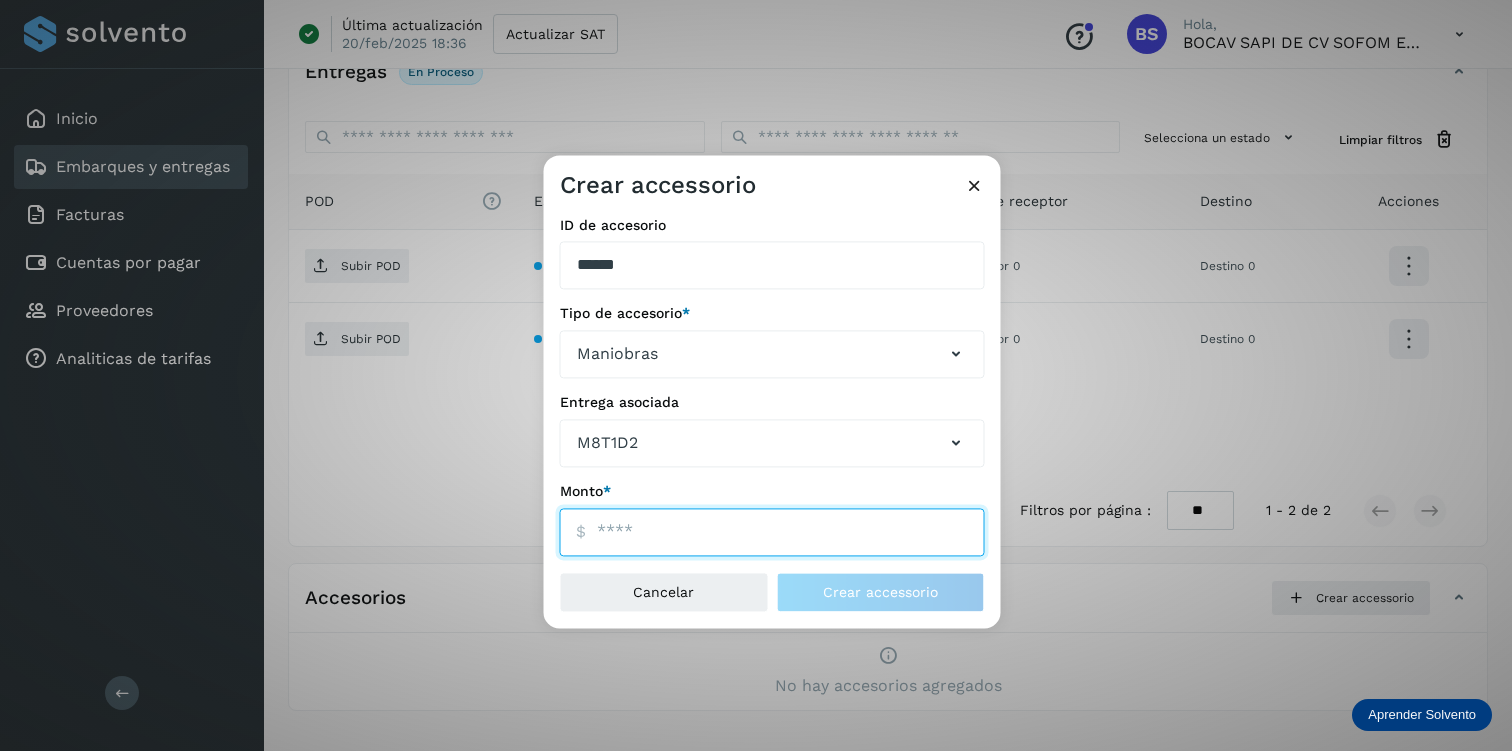 click on "ID de embarque" at bounding box center (772, 532) 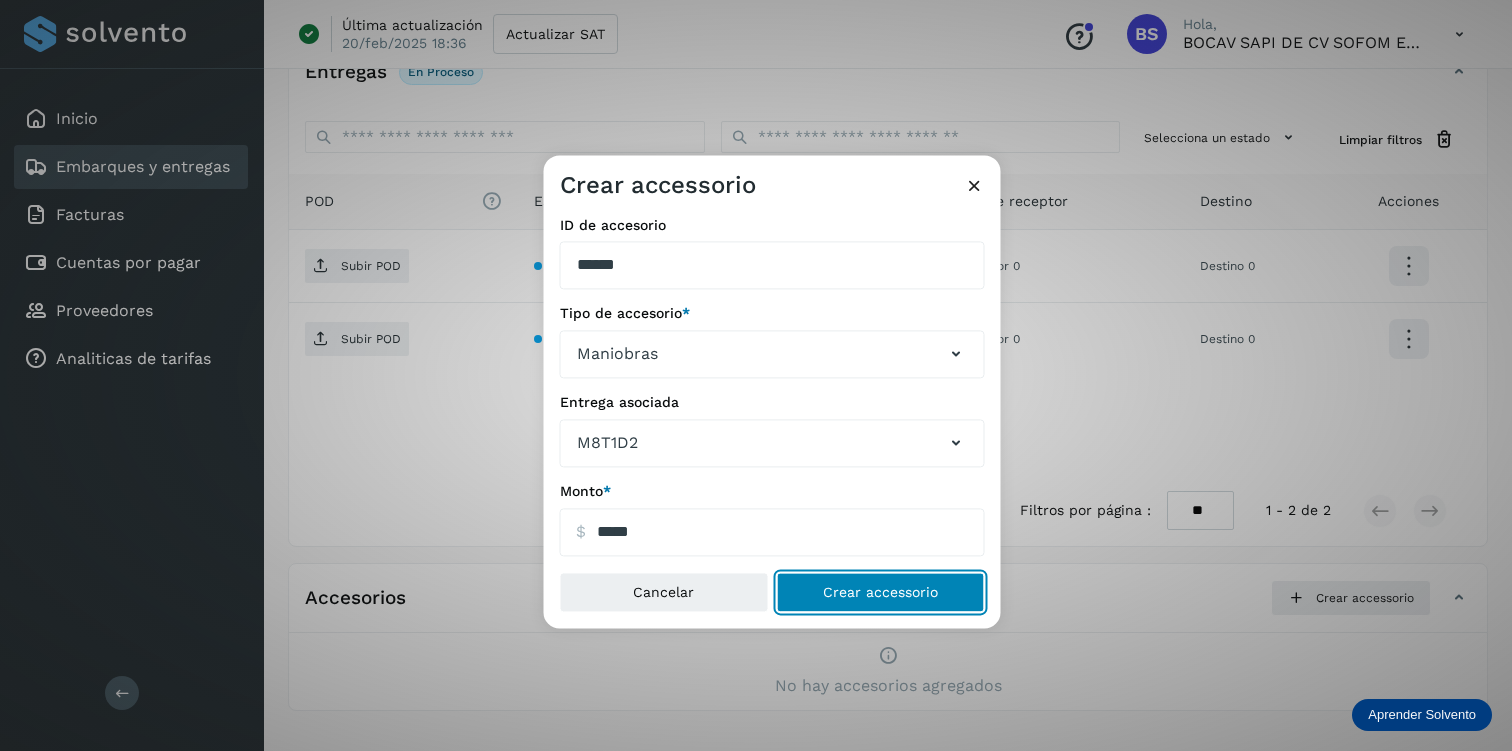 type on "*********" 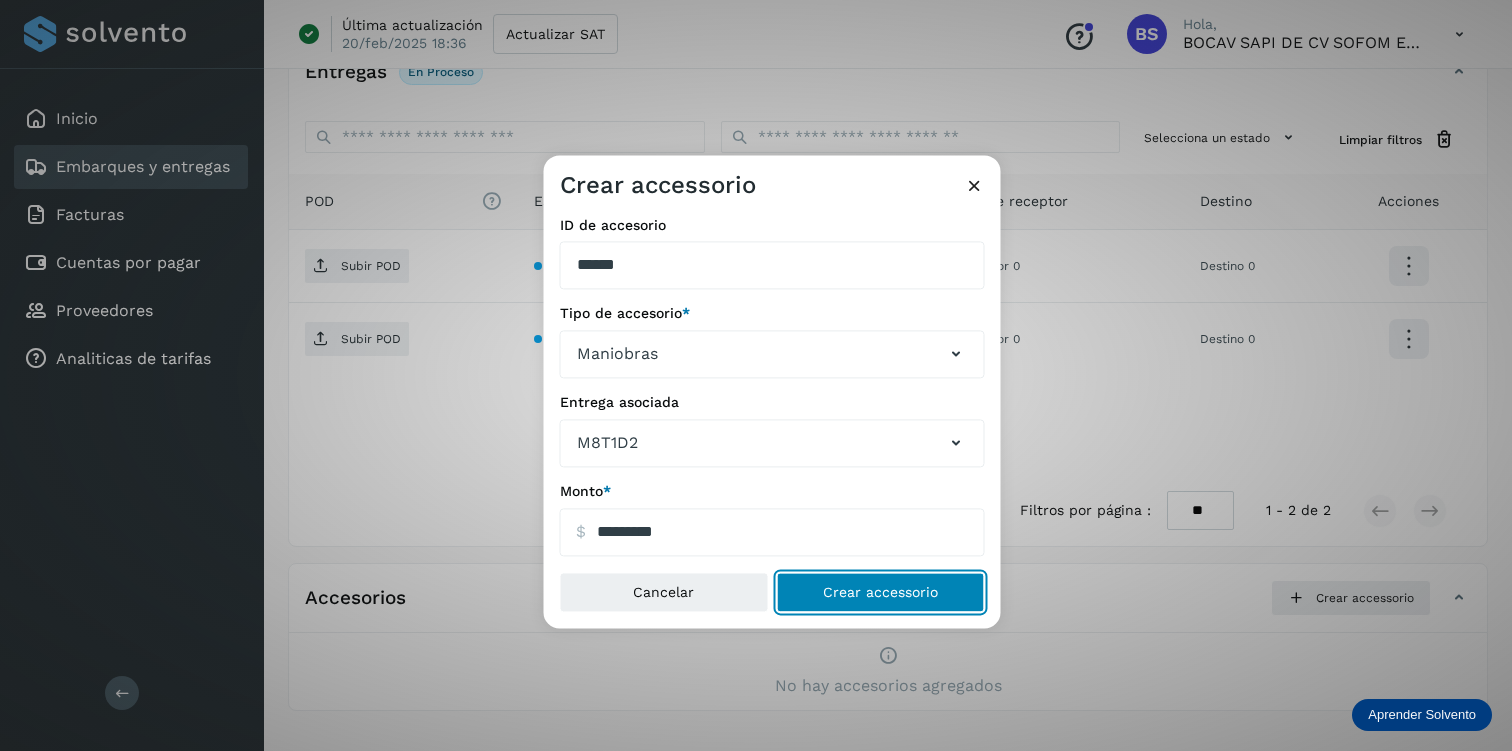 click on "Crear accessorio" 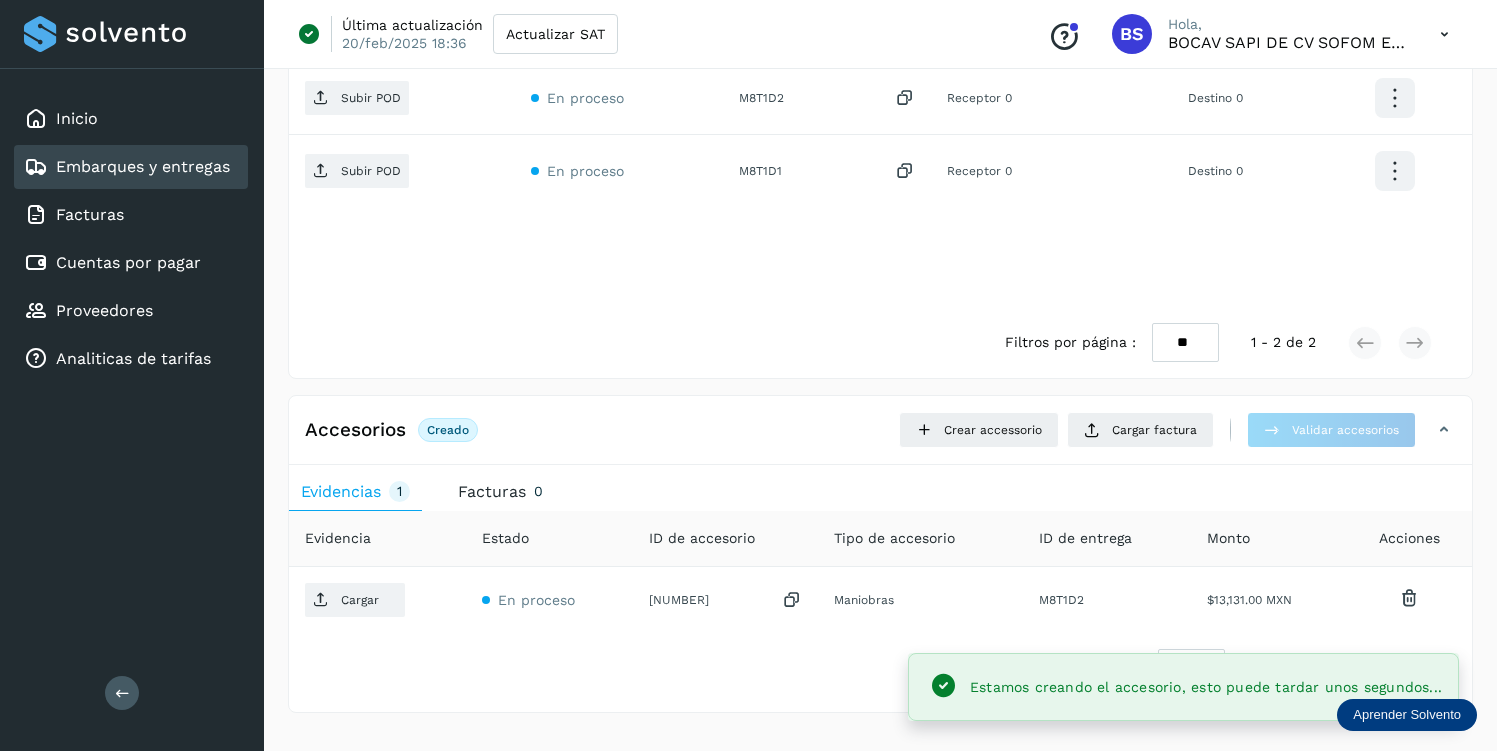 scroll, scrollTop: 564, scrollLeft: 0, axis: vertical 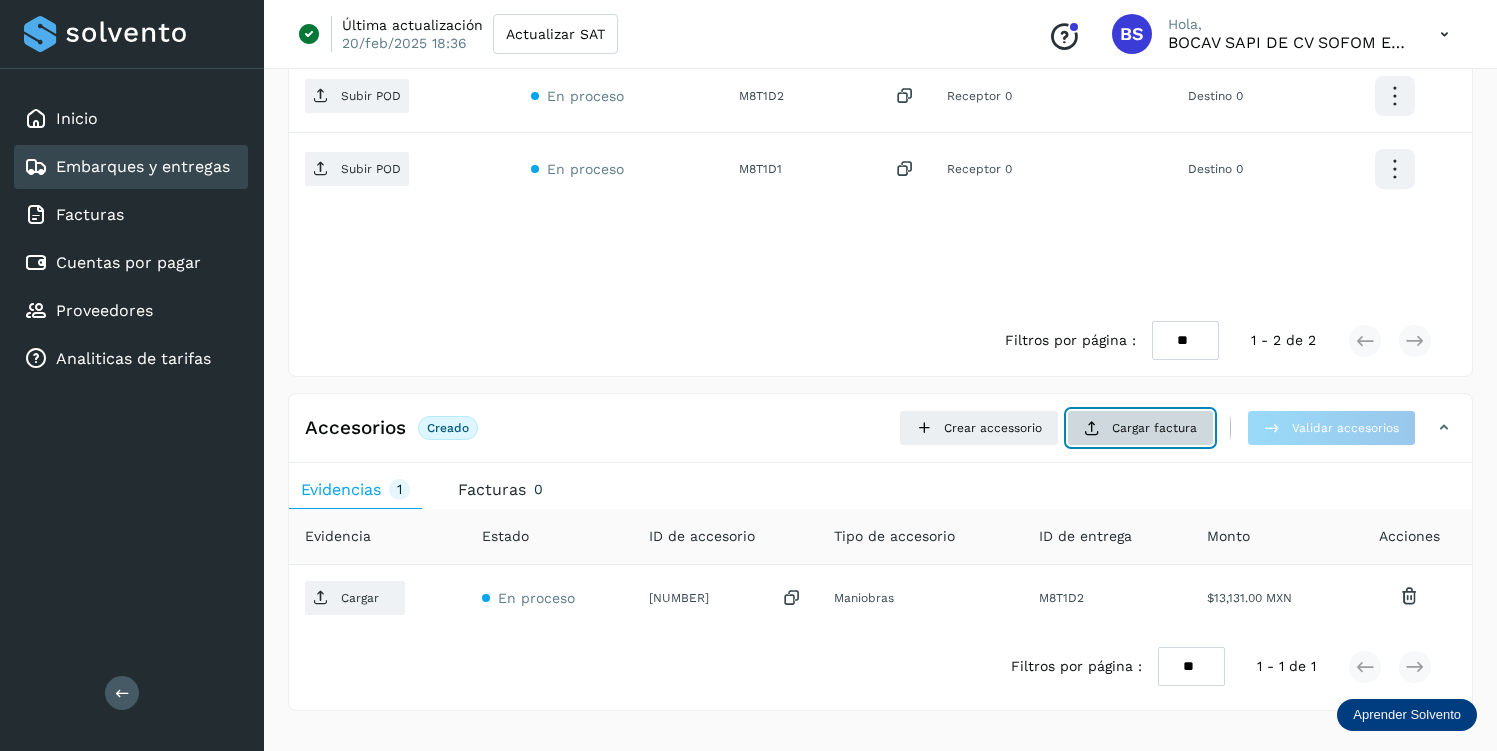 click on "Cargar factura" 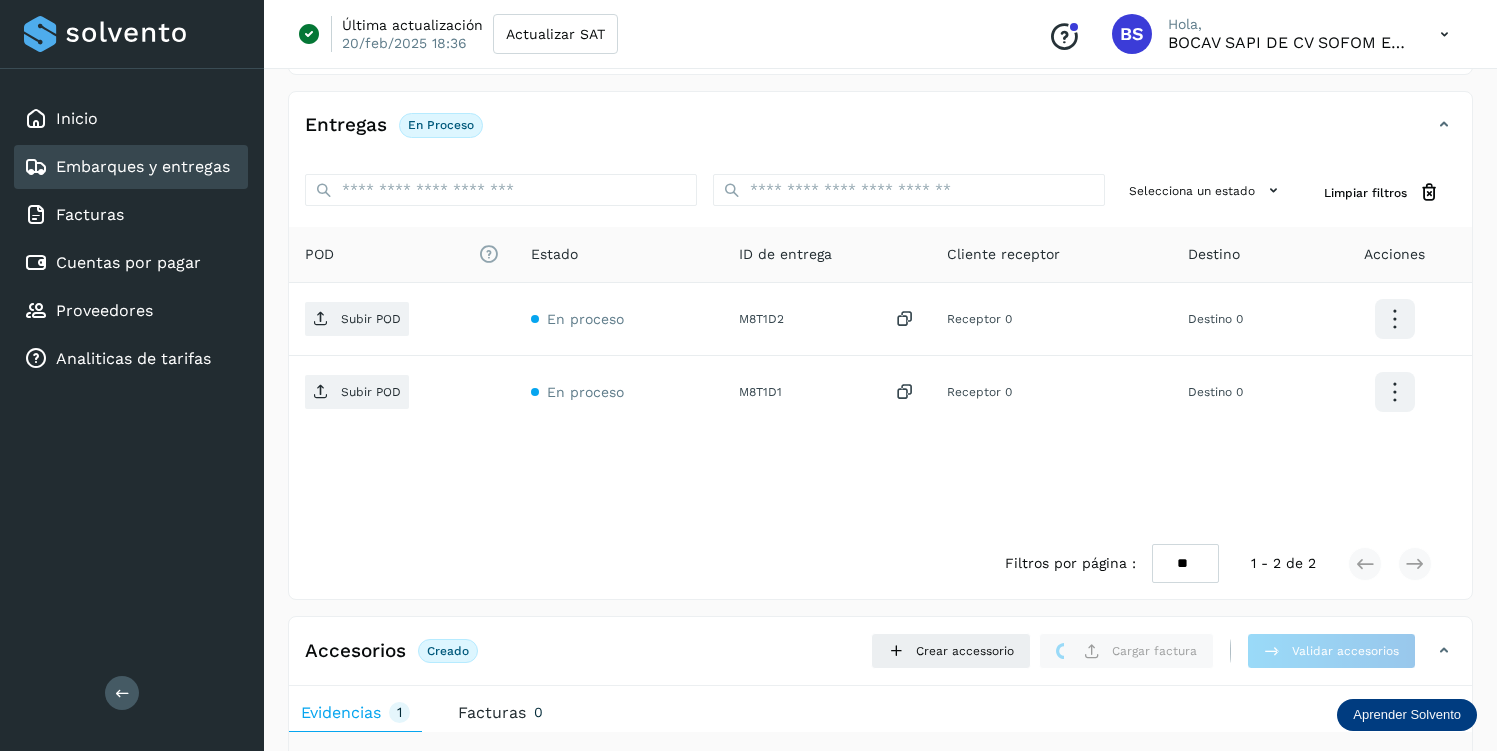 scroll, scrollTop: 564, scrollLeft: 0, axis: vertical 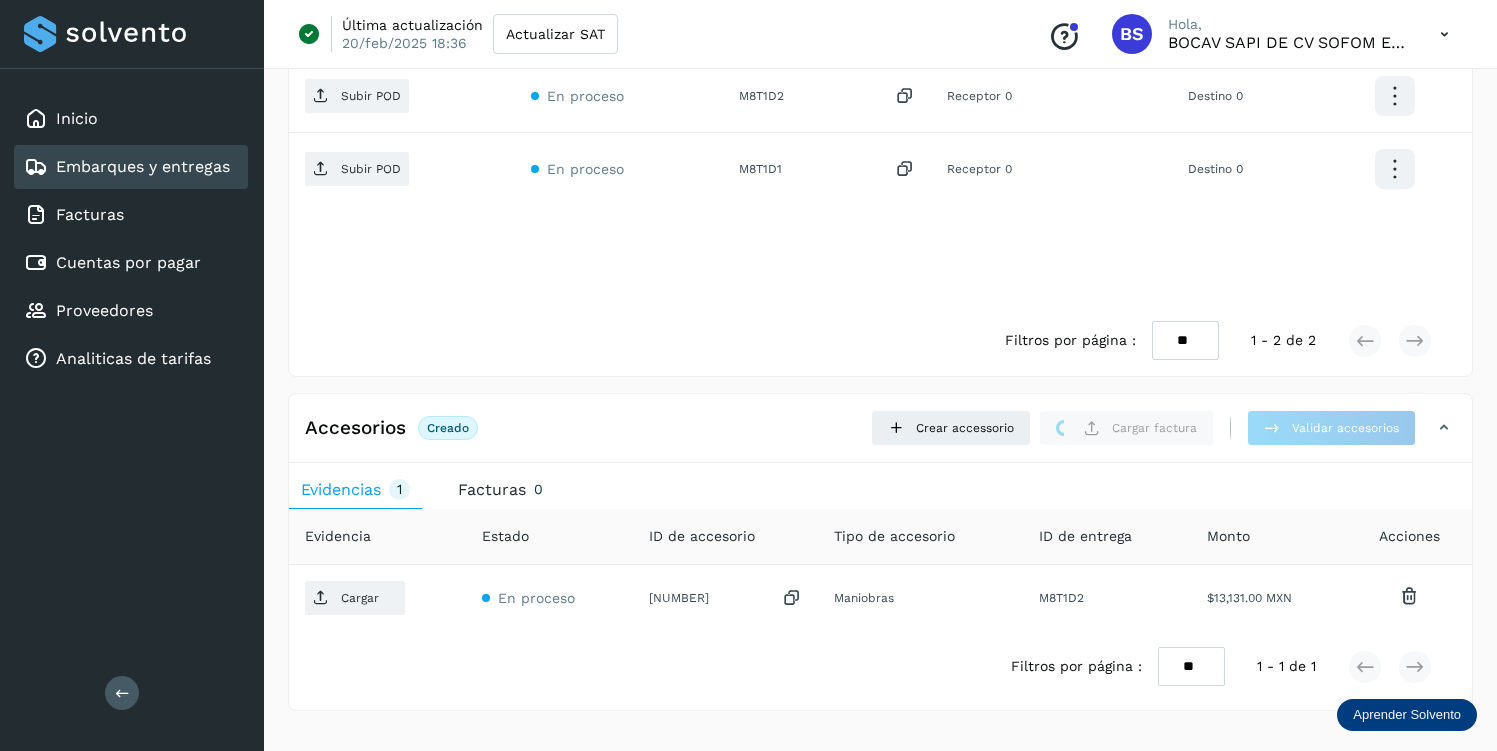 click at bounding box center [1444, 34] 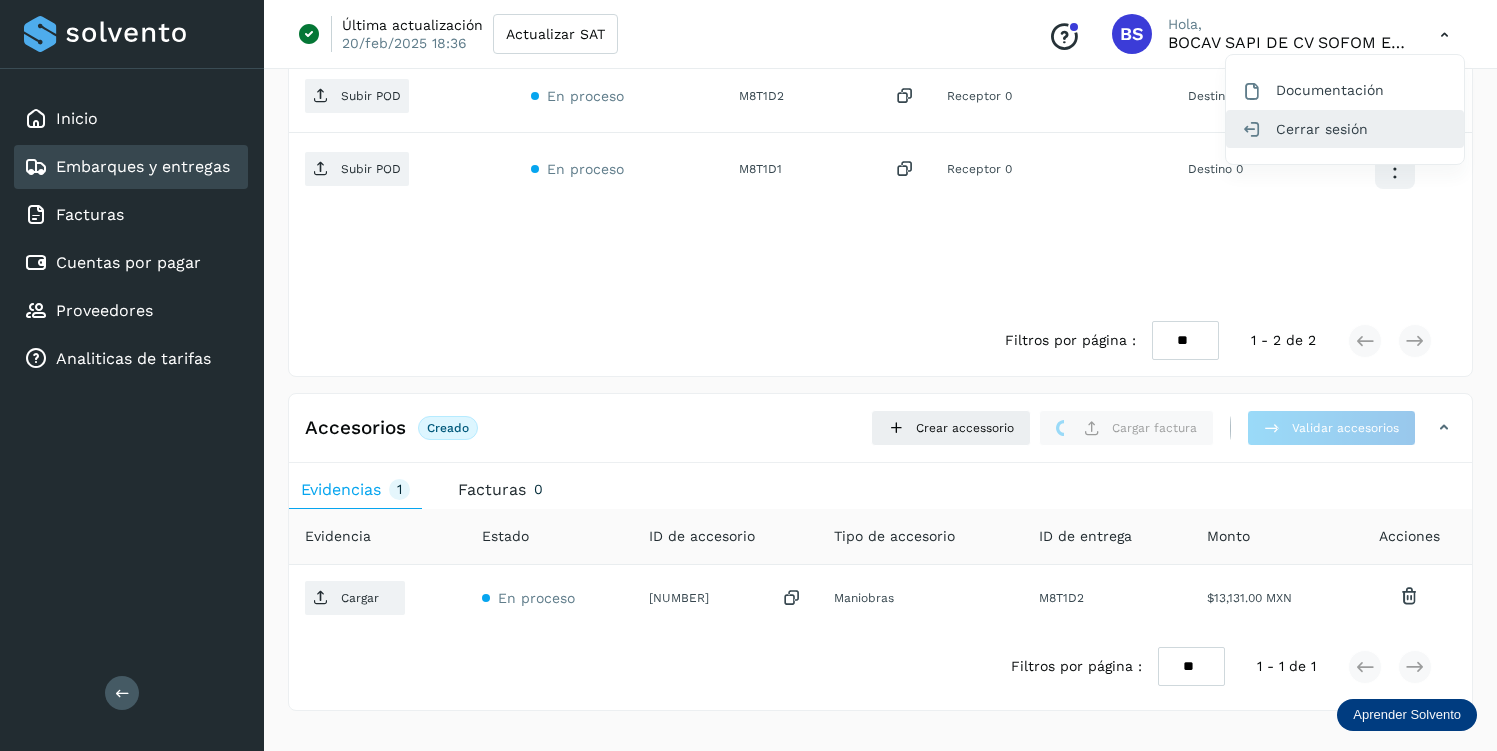 click on "Cerrar sesión" 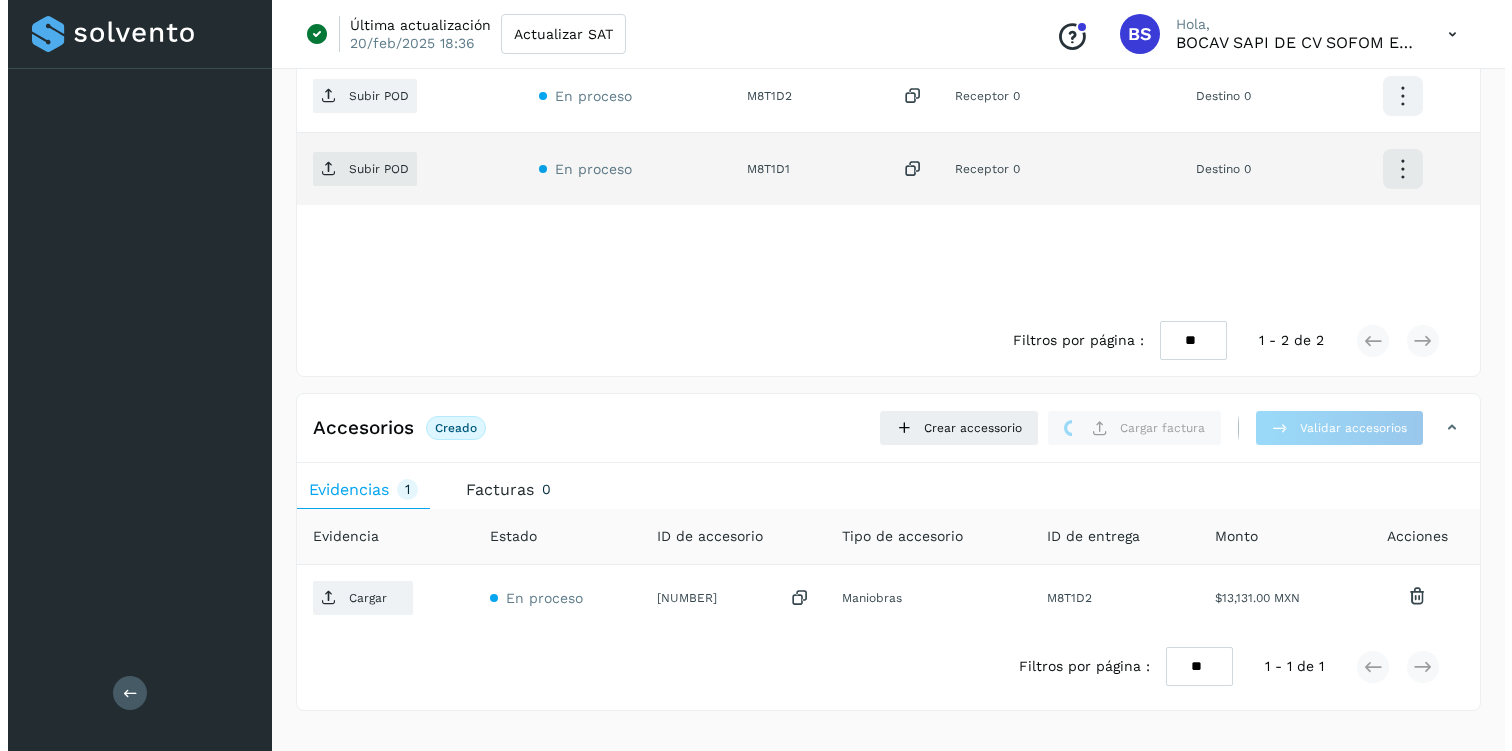 scroll, scrollTop: 0, scrollLeft: 0, axis: both 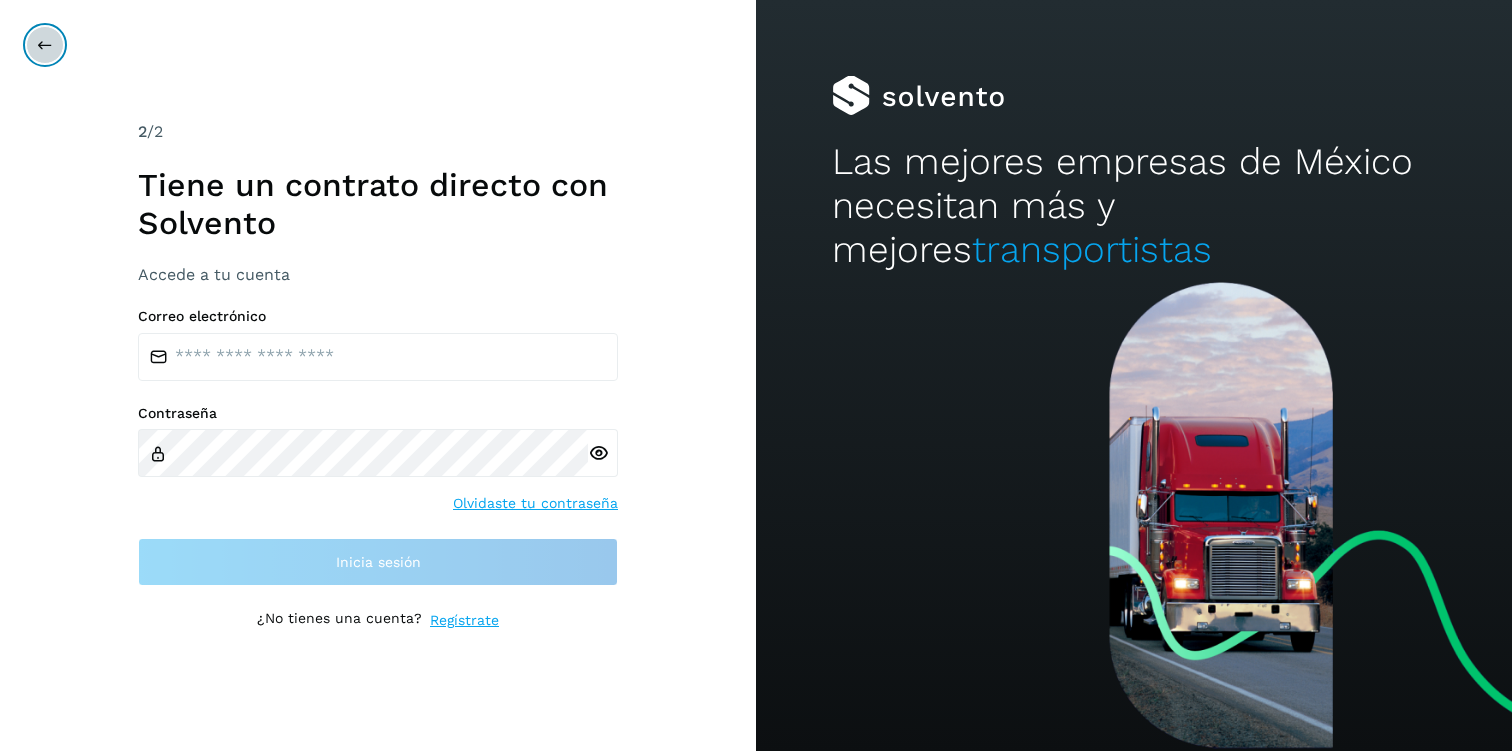 click at bounding box center (45, 45) 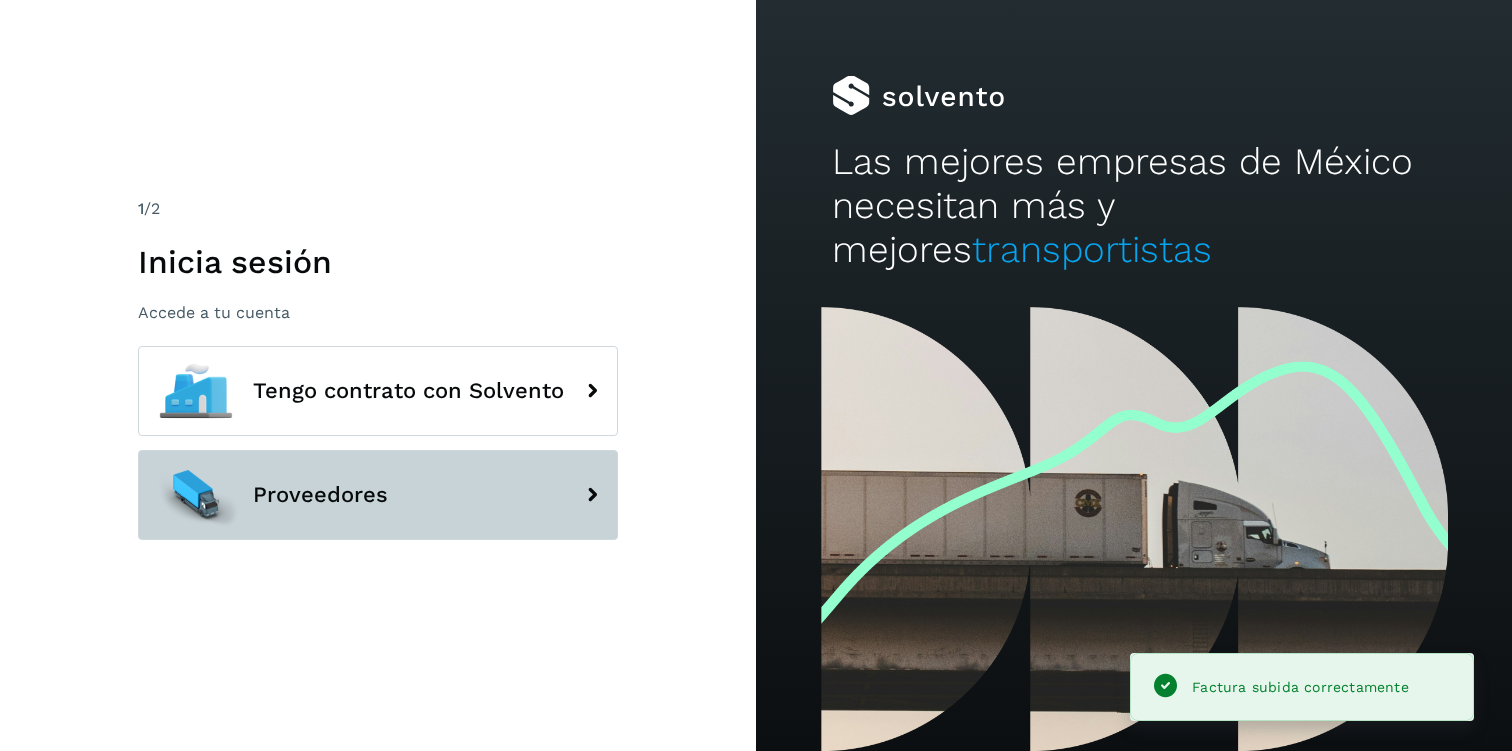 click on "Proveedores" at bounding box center (378, 495) 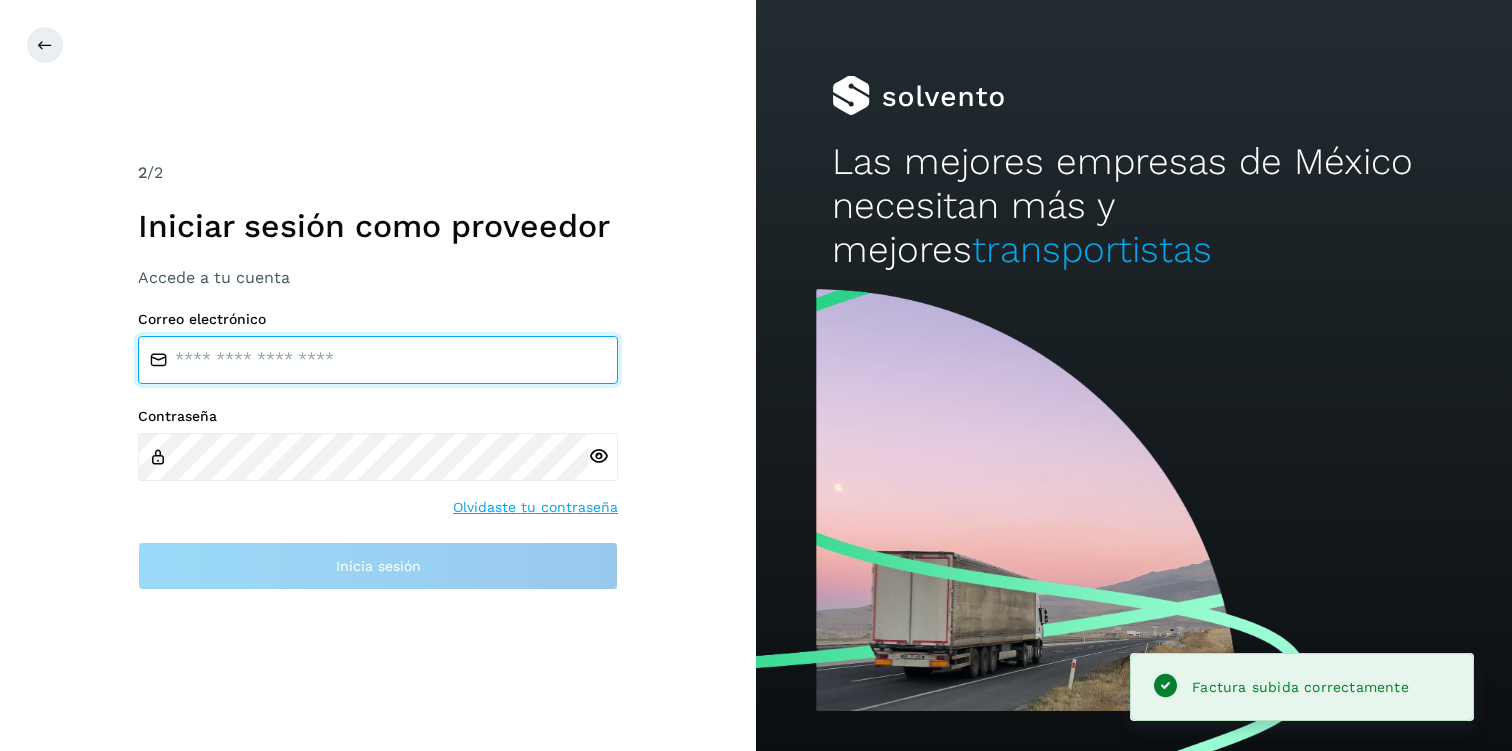 click at bounding box center [378, 360] 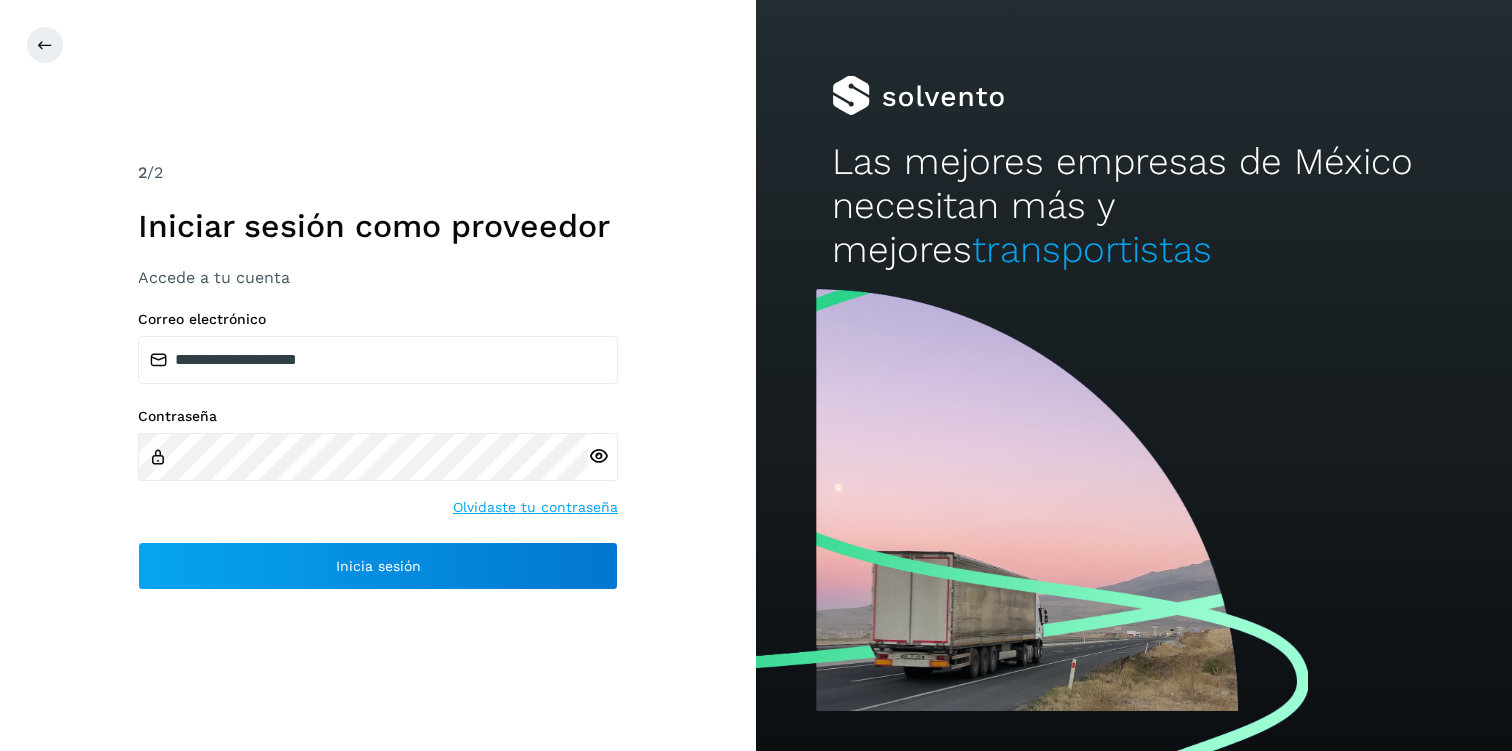 click at bounding box center (598, 456) 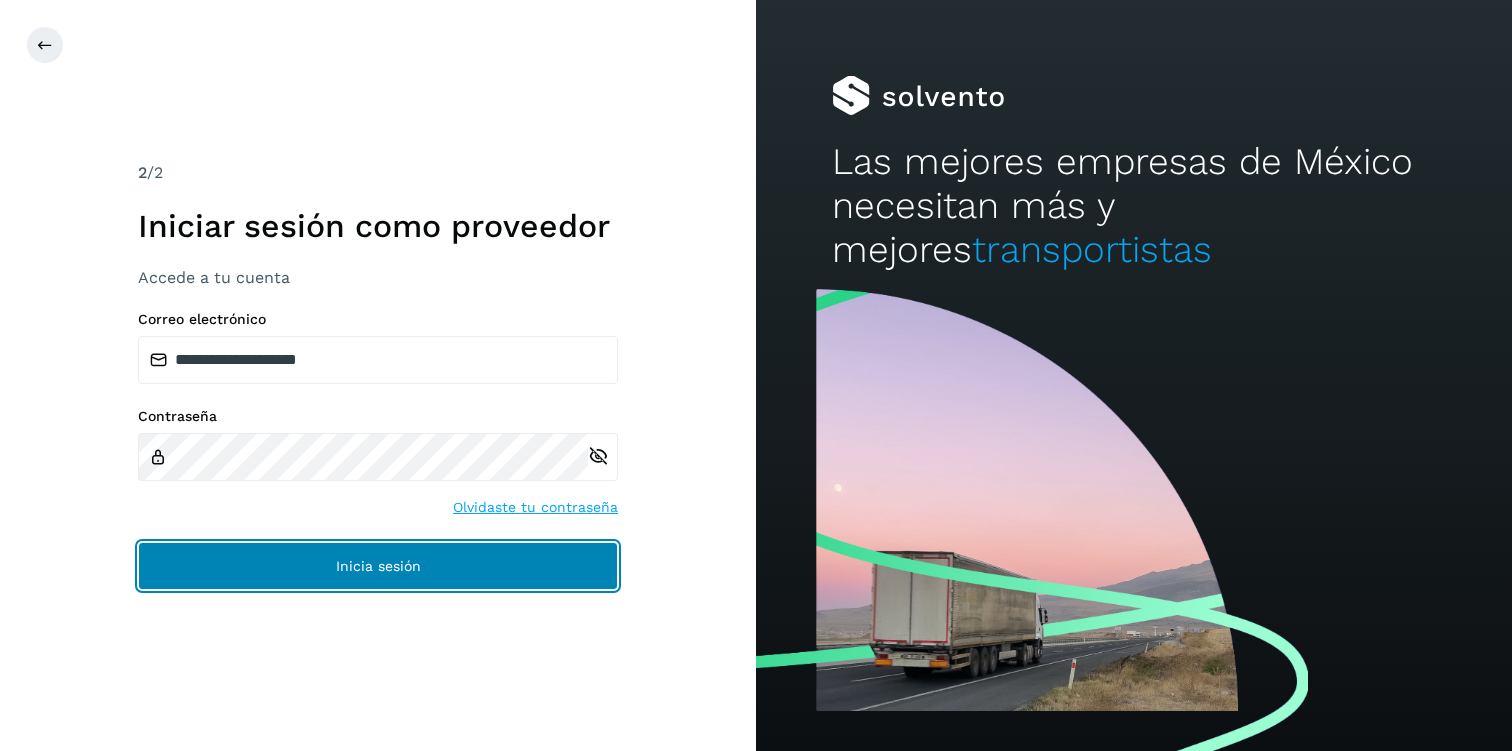 click on "Inicia sesión" at bounding box center (378, 566) 